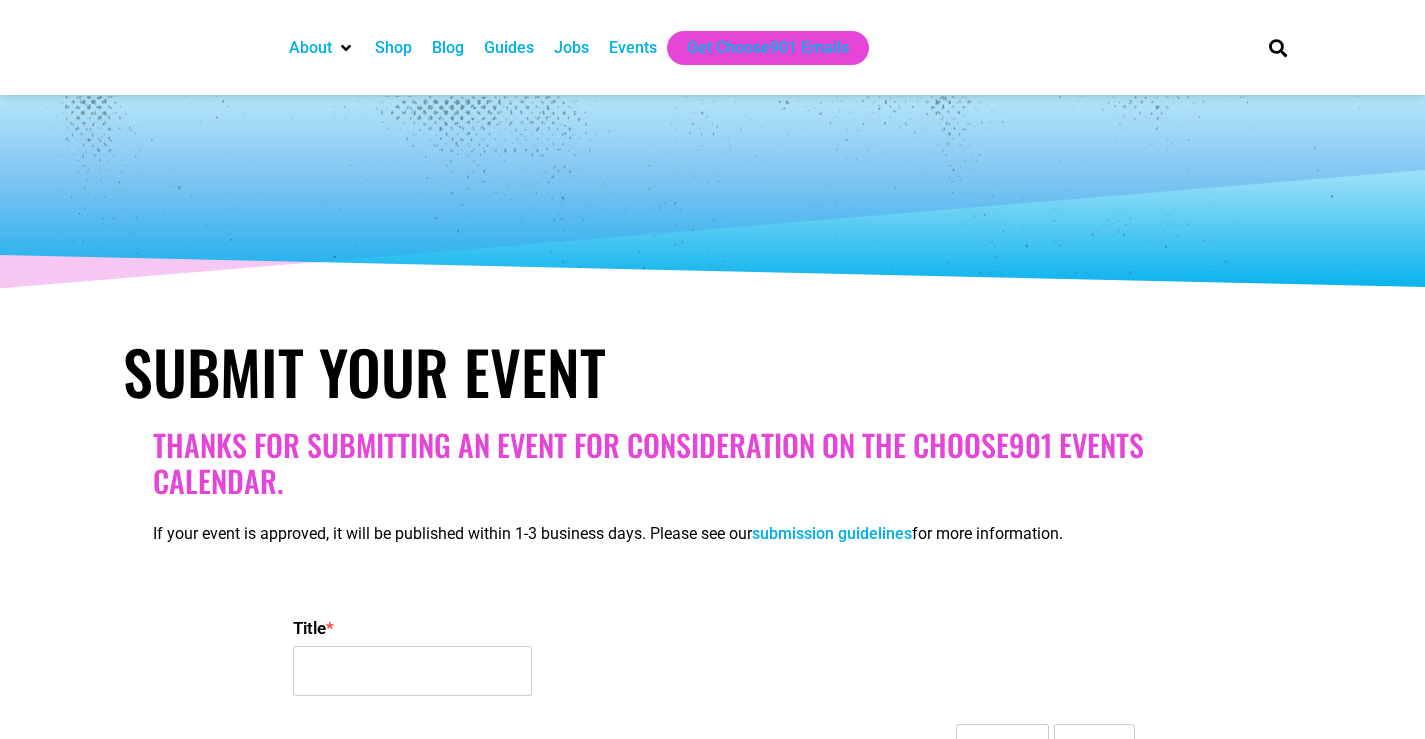 select 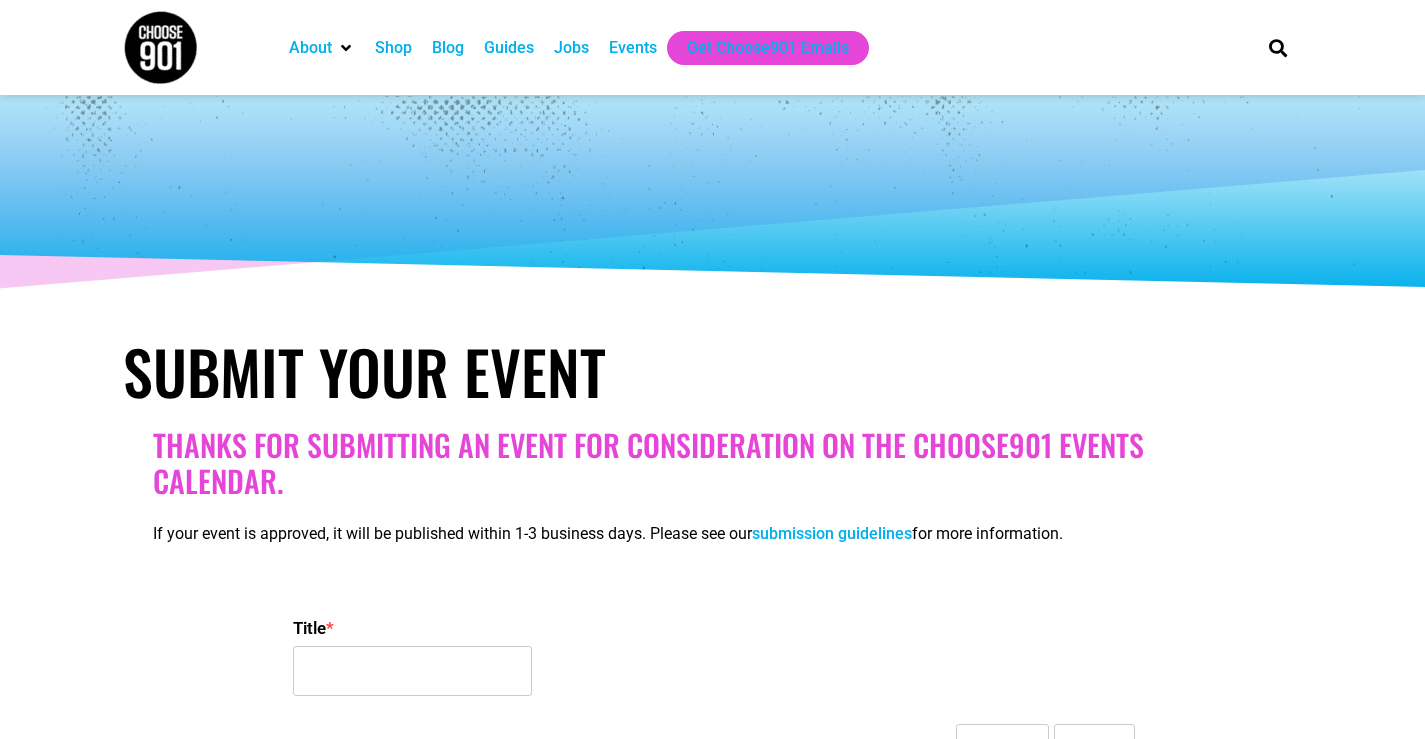 scroll, scrollTop: 0, scrollLeft: 0, axis: both 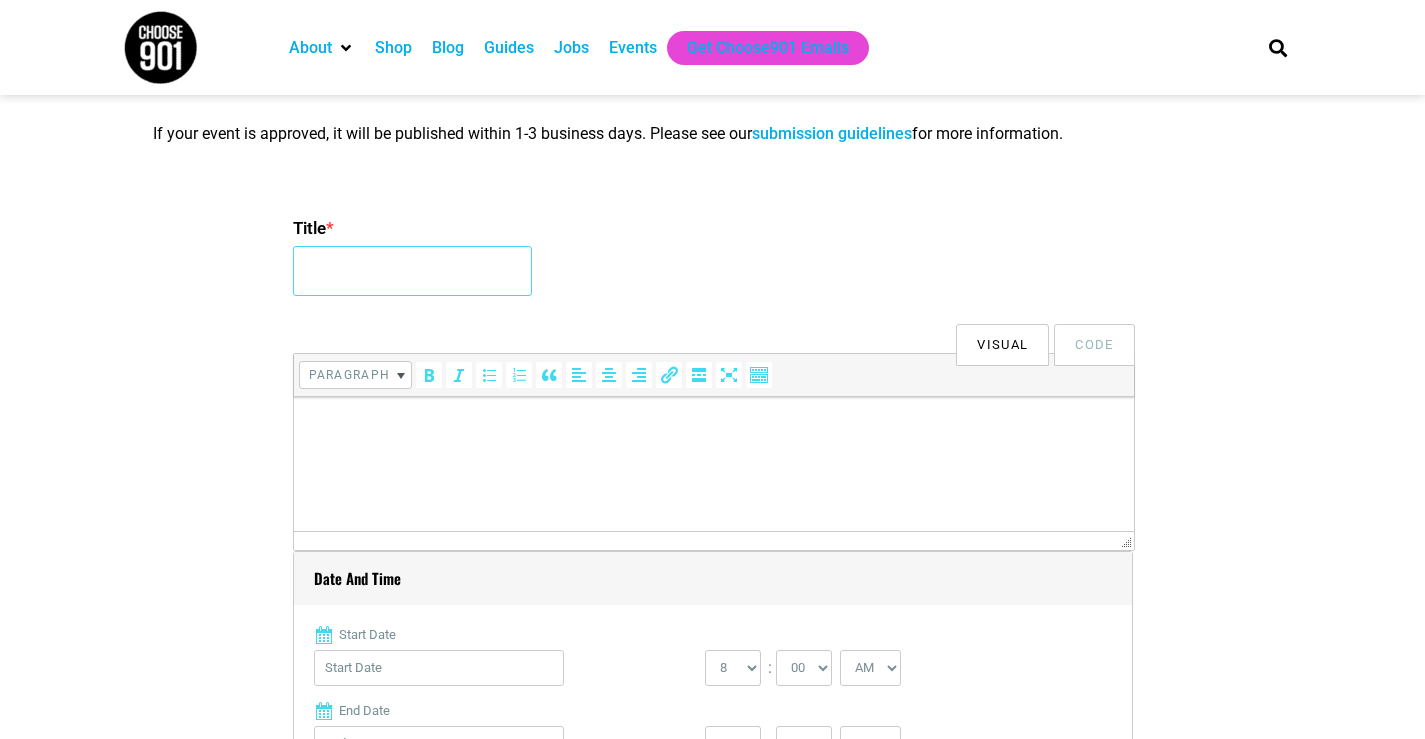 click on "Title  *" at bounding box center [412, 271] 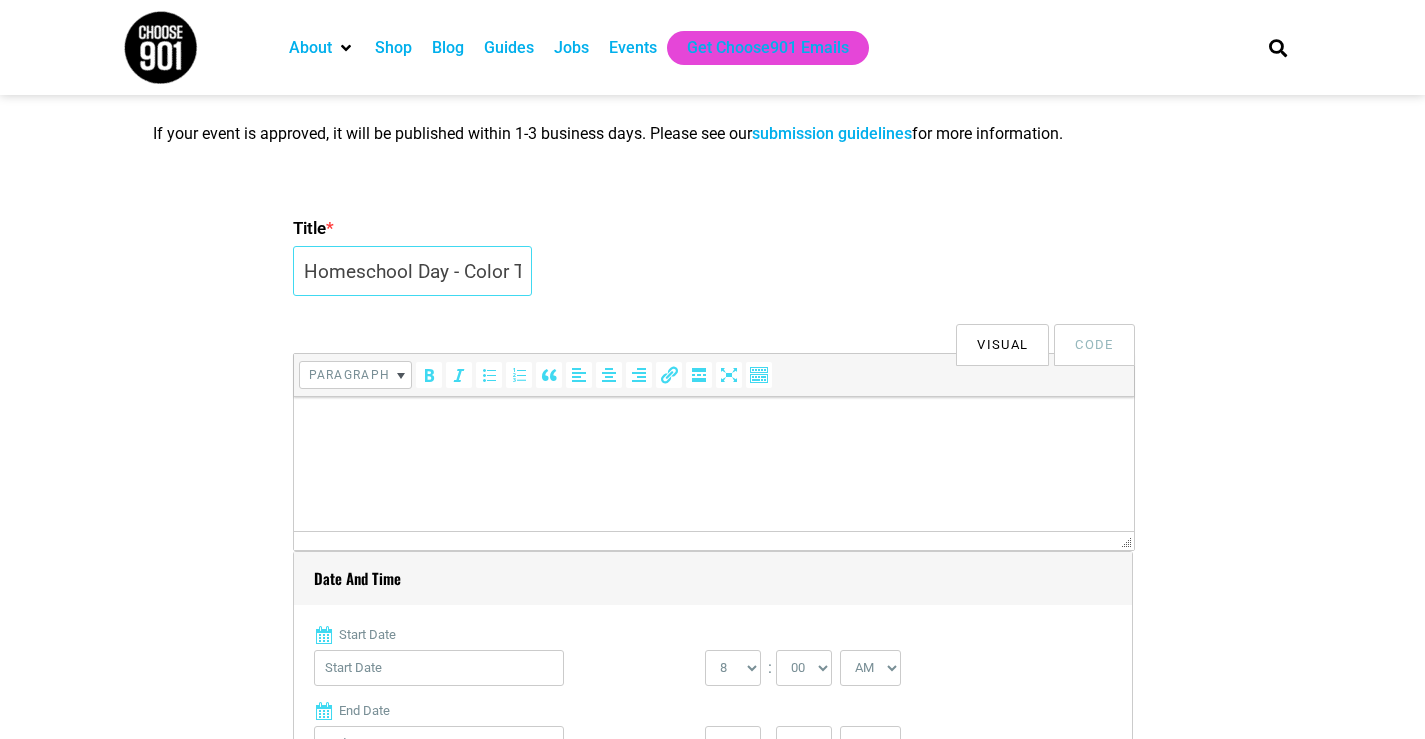 scroll, scrollTop: 0, scrollLeft: 49, axis: horizontal 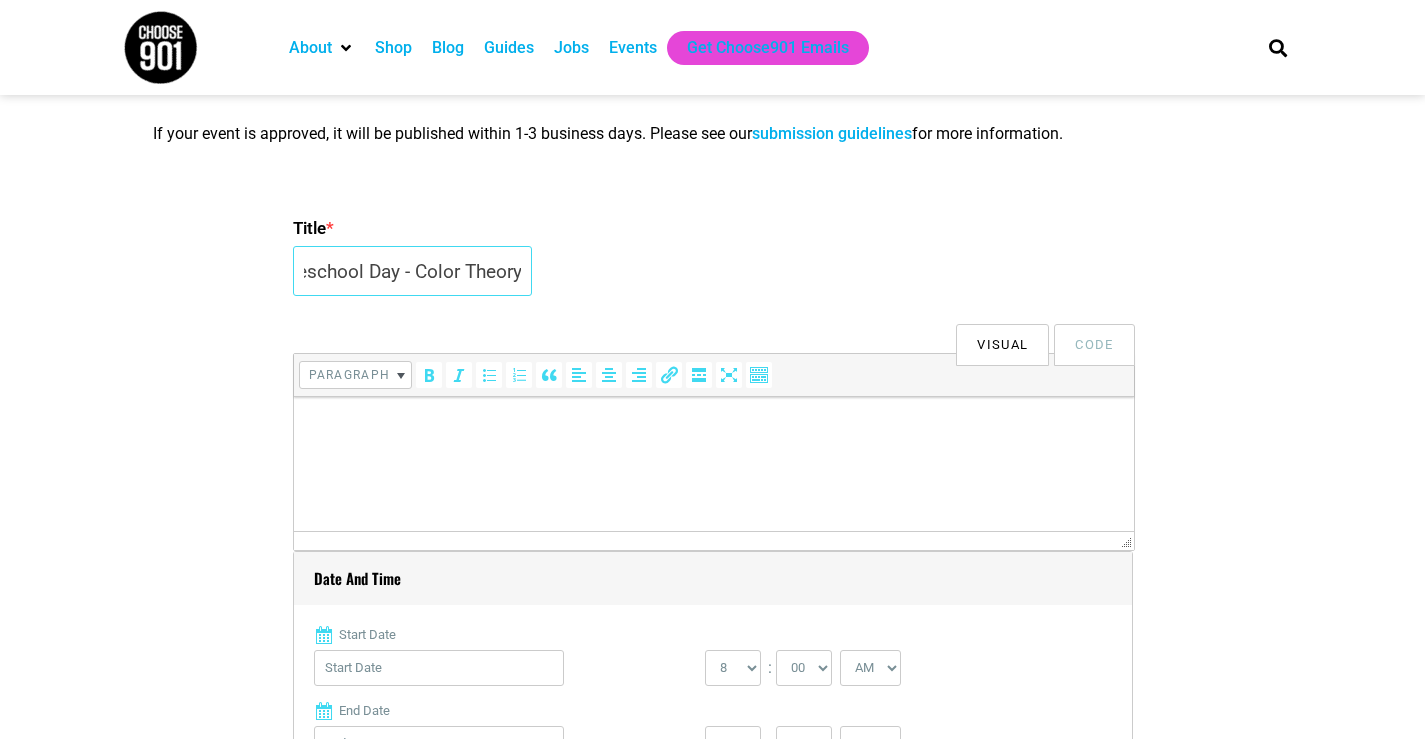 type on "Homeschool Day - Color Theory" 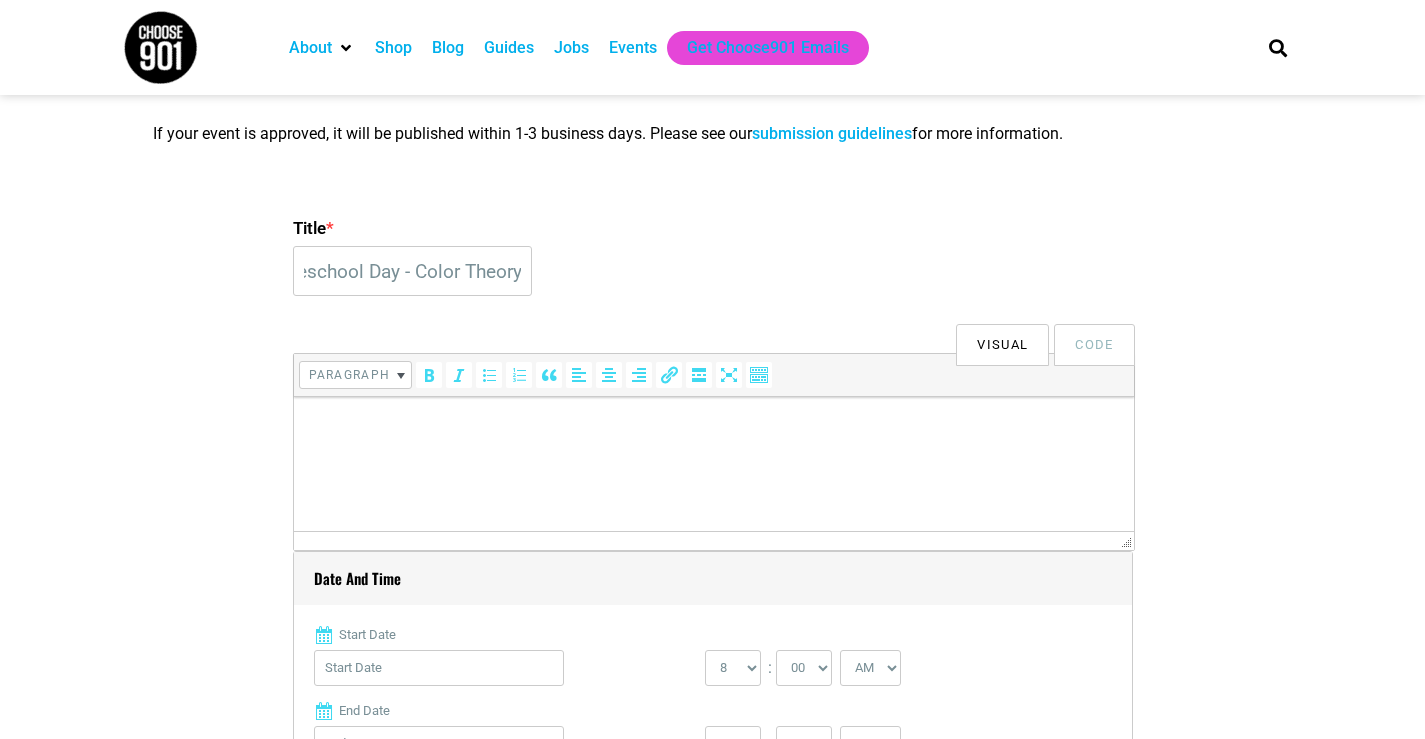 scroll, scrollTop: 0, scrollLeft: 0, axis: both 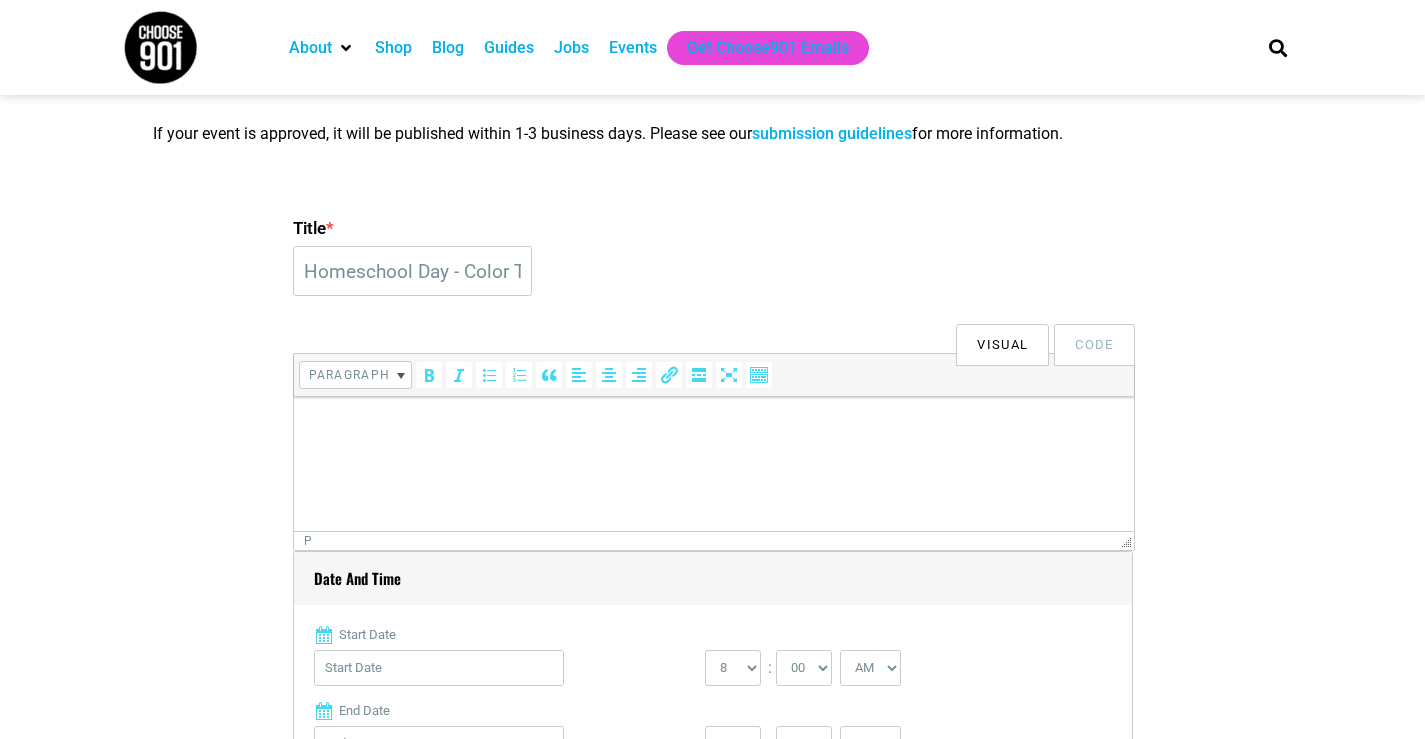 click at bounding box center (713, 425) 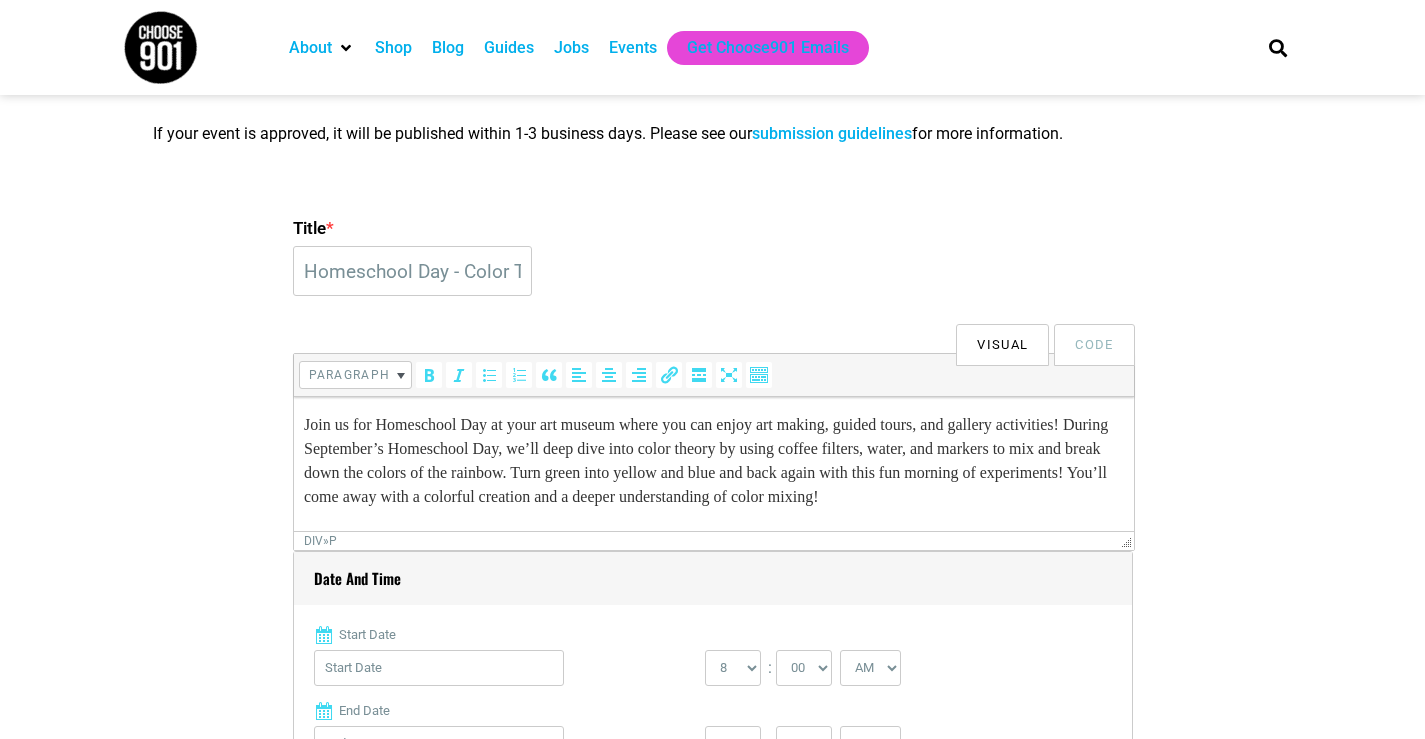 scroll, scrollTop: 317, scrollLeft: 0, axis: vertical 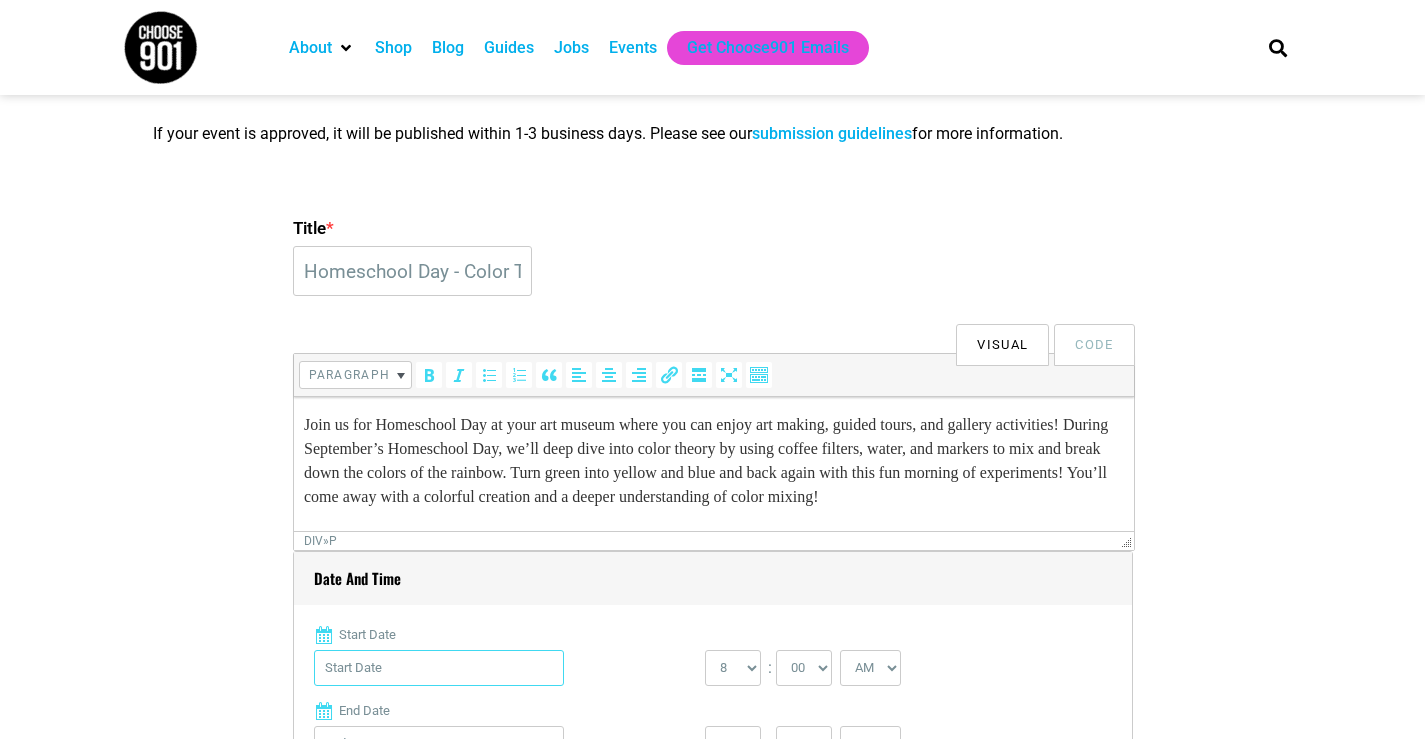 click on "Start Date" at bounding box center (439, 668) 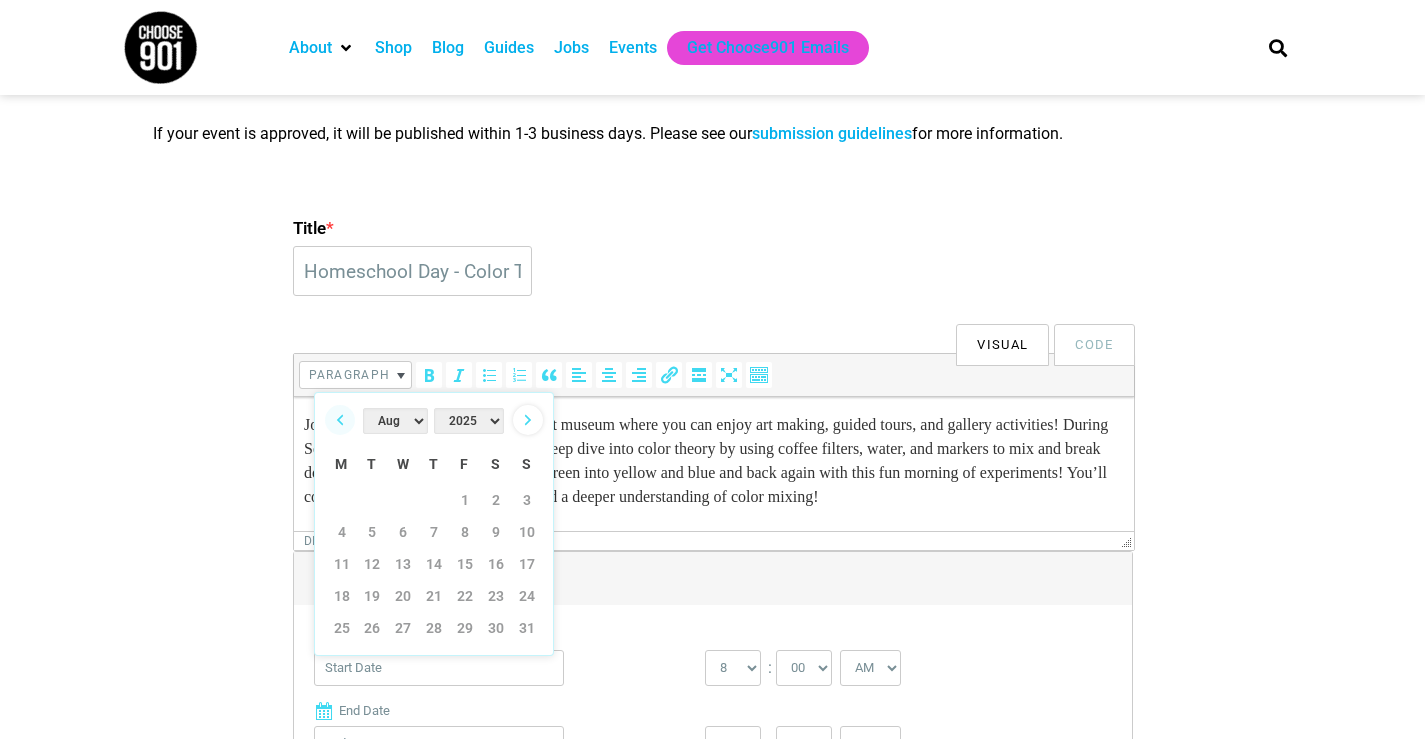 click on "Next" at bounding box center (528, 420) 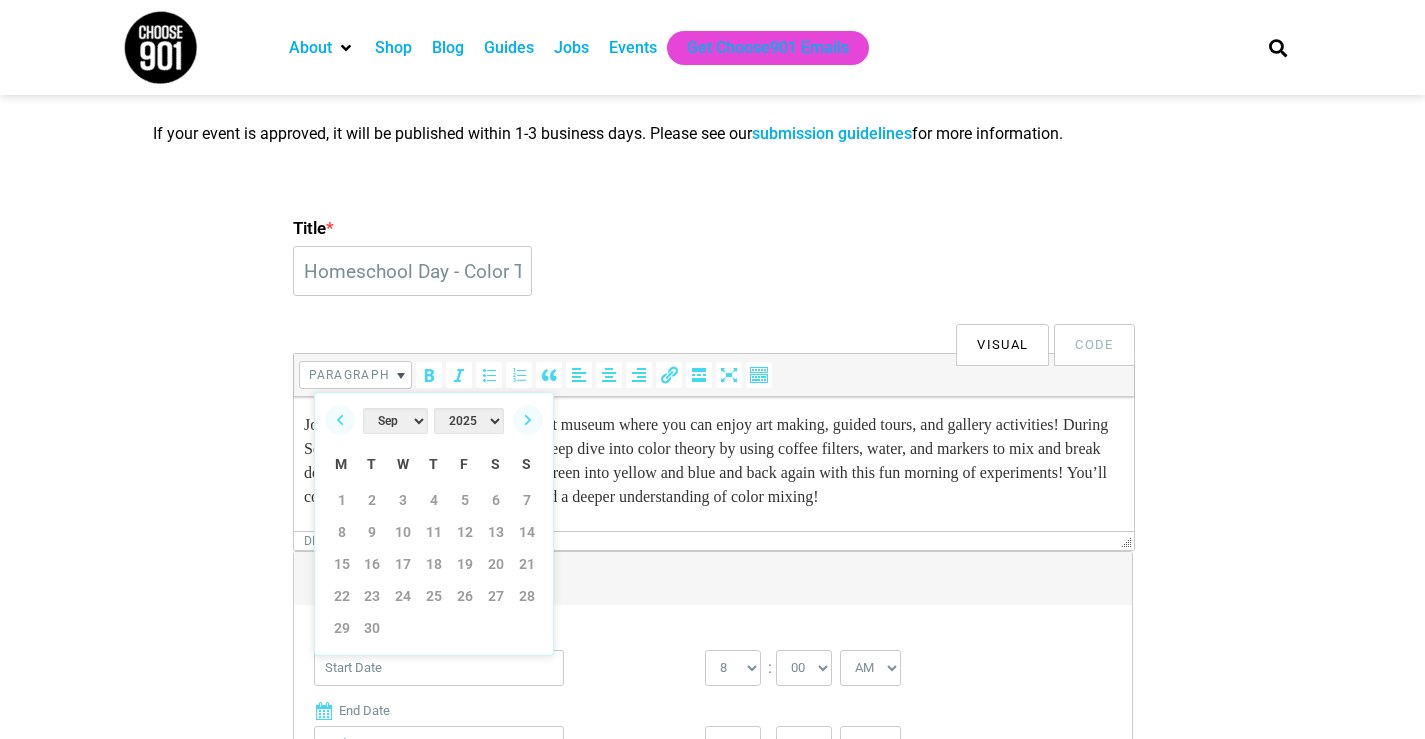 click on "12" at bounding box center (464, 532) 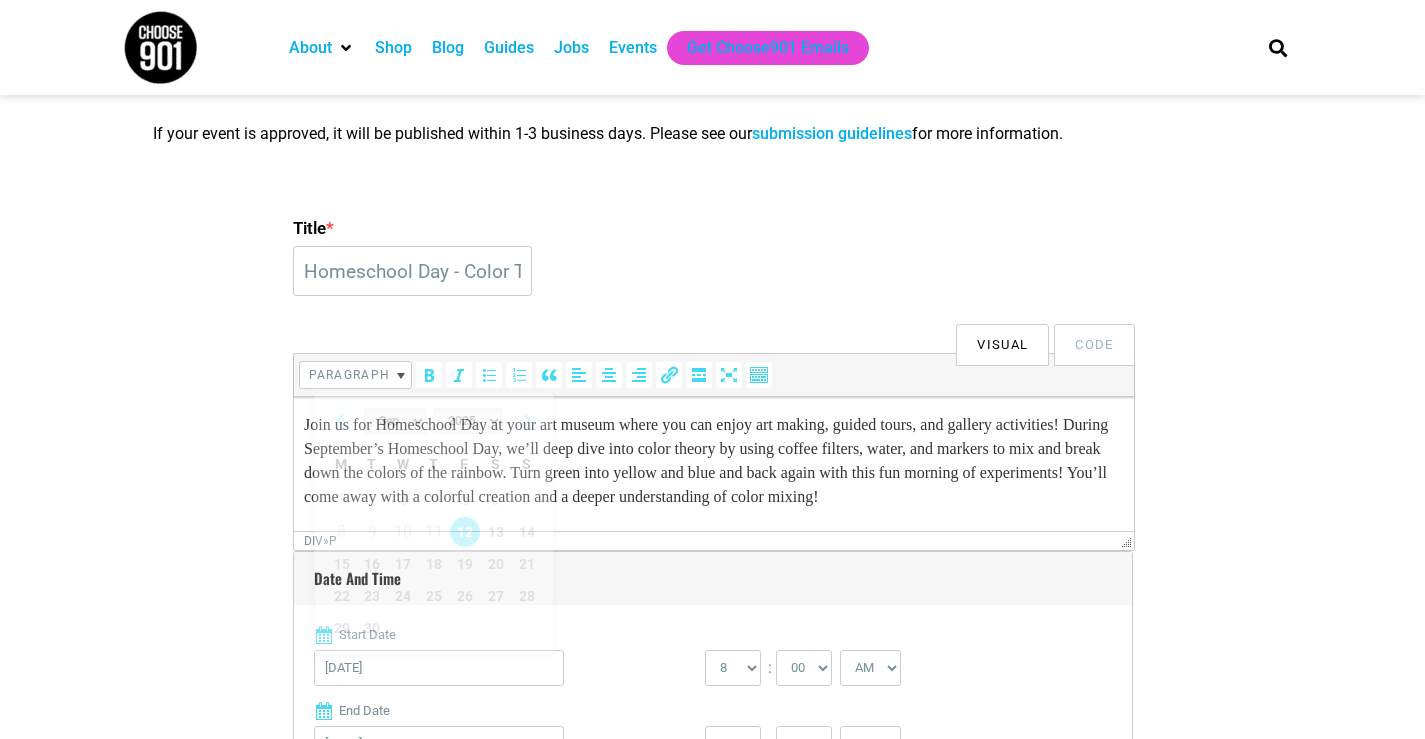click on "div  »  p" at bounding box center (706, 541) 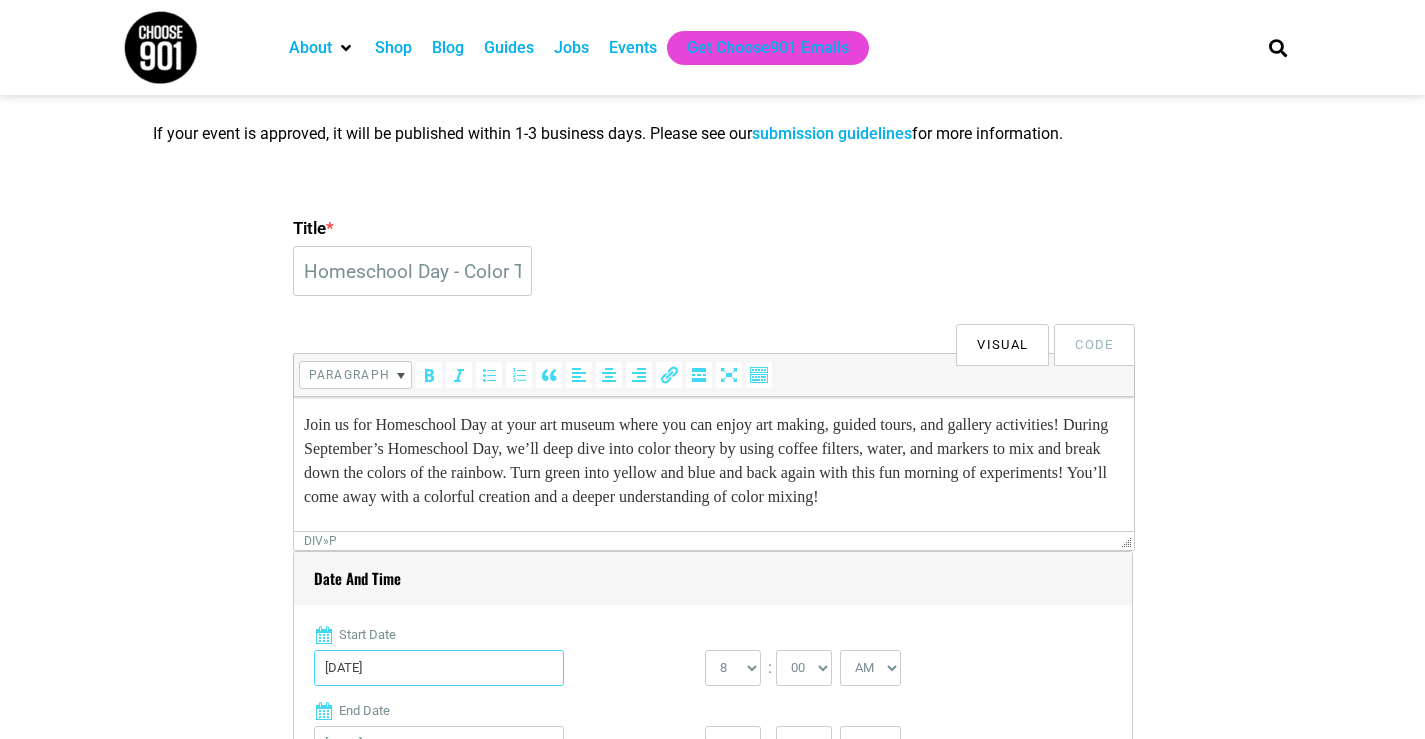 click on "[DATE]" at bounding box center [439, 668] 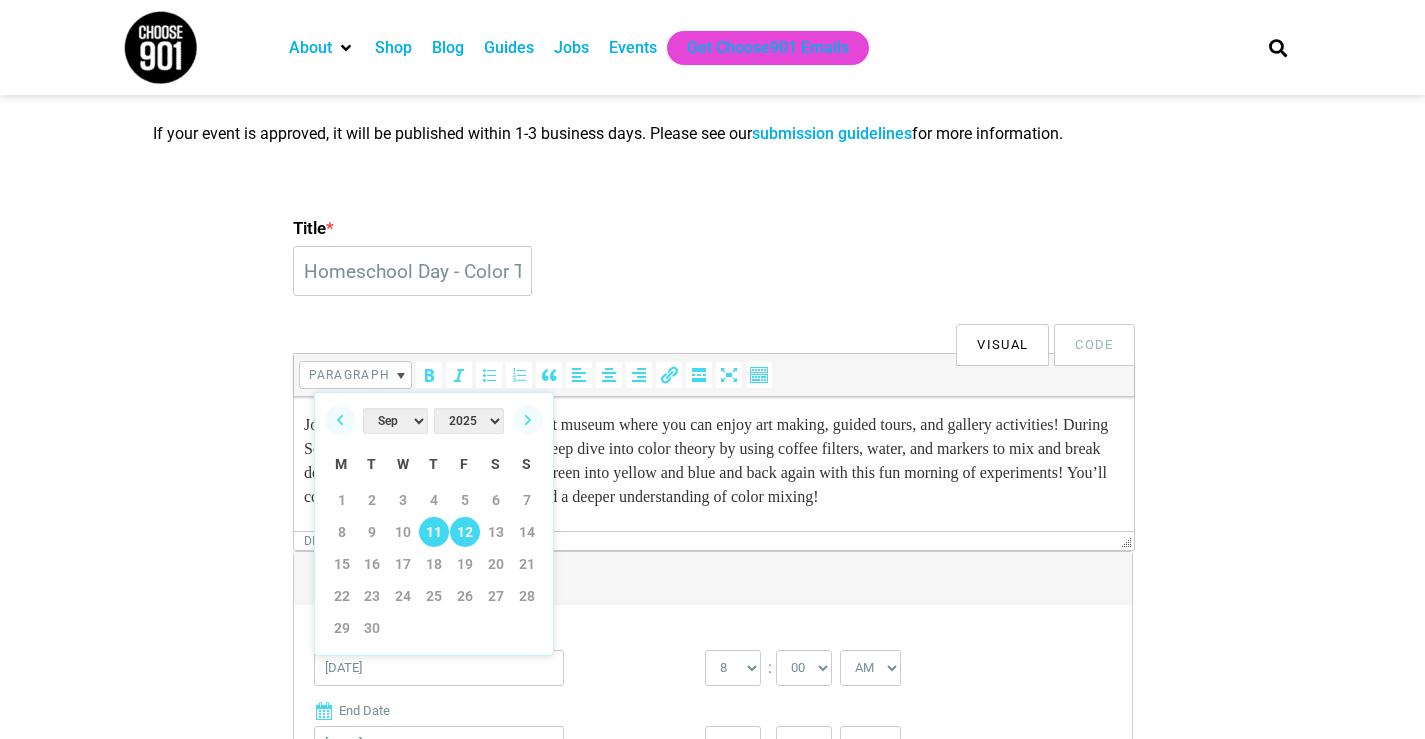 click on "11" at bounding box center [434, 532] 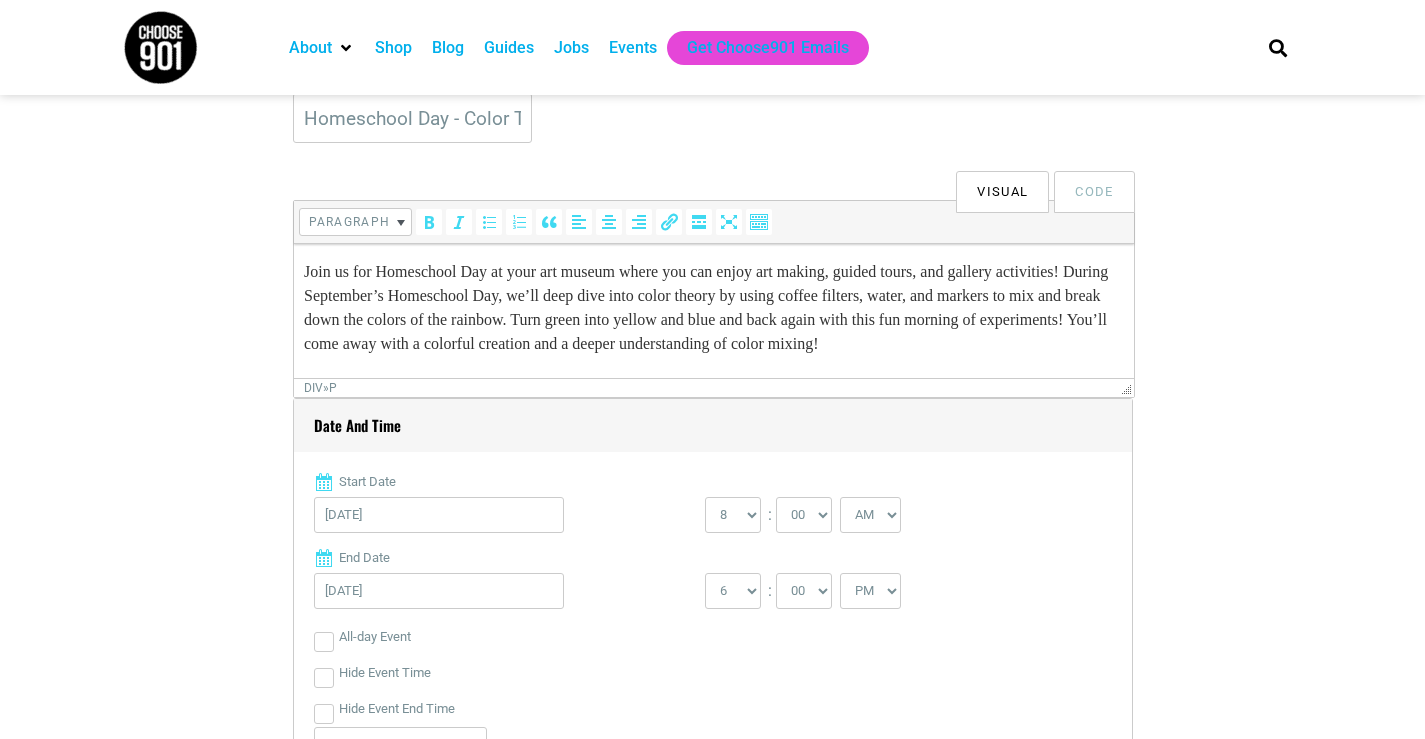 scroll, scrollTop: 600, scrollLeft: 0, axis: vertical 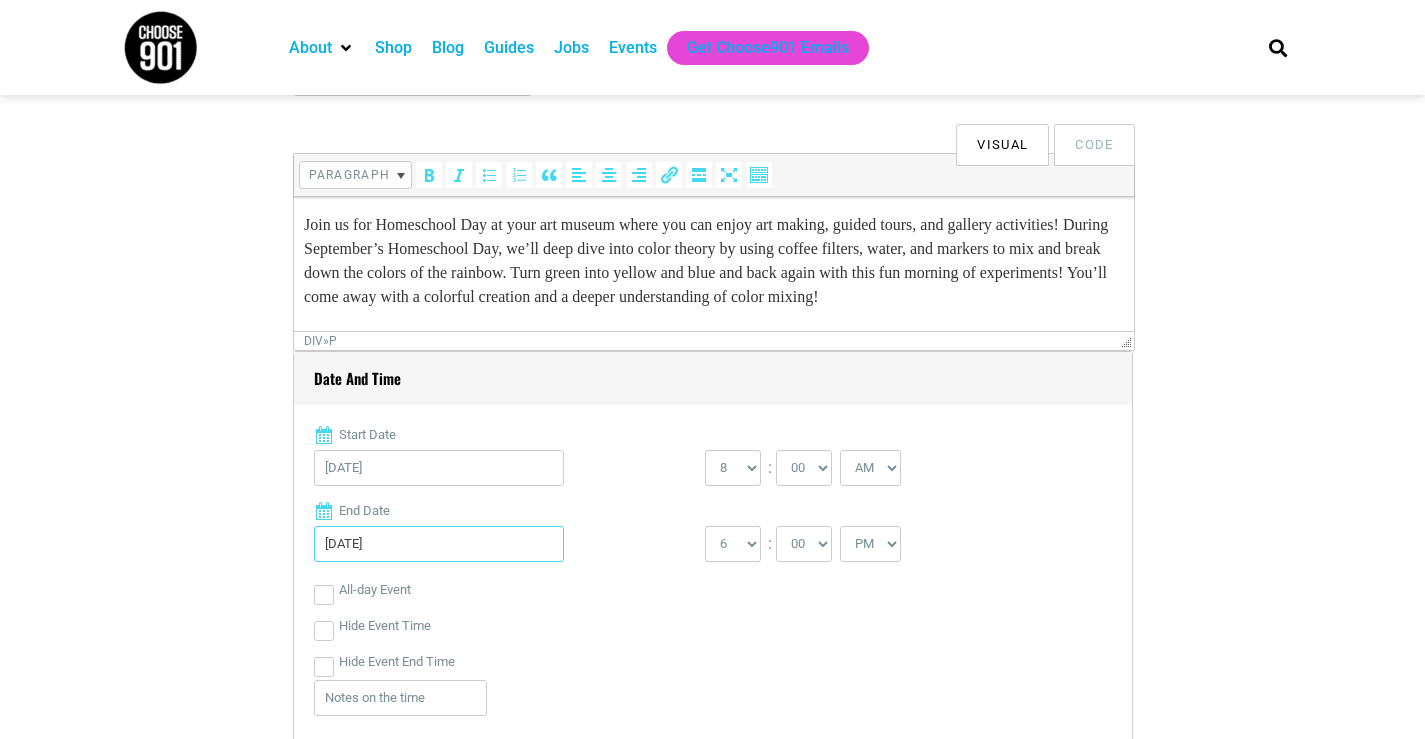 click on "[DATE]" at bounding box center (439, 544) 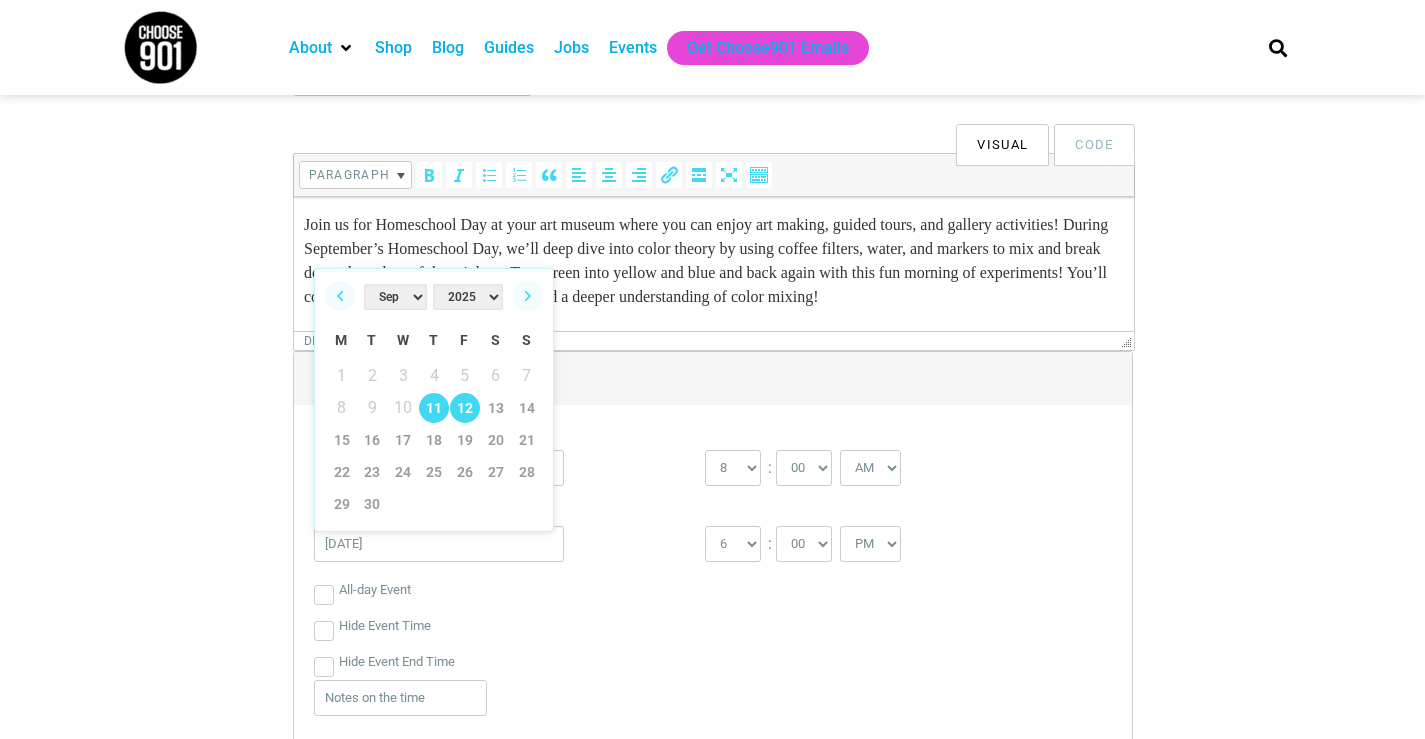 click on "11" at bounding box center (434, 408) 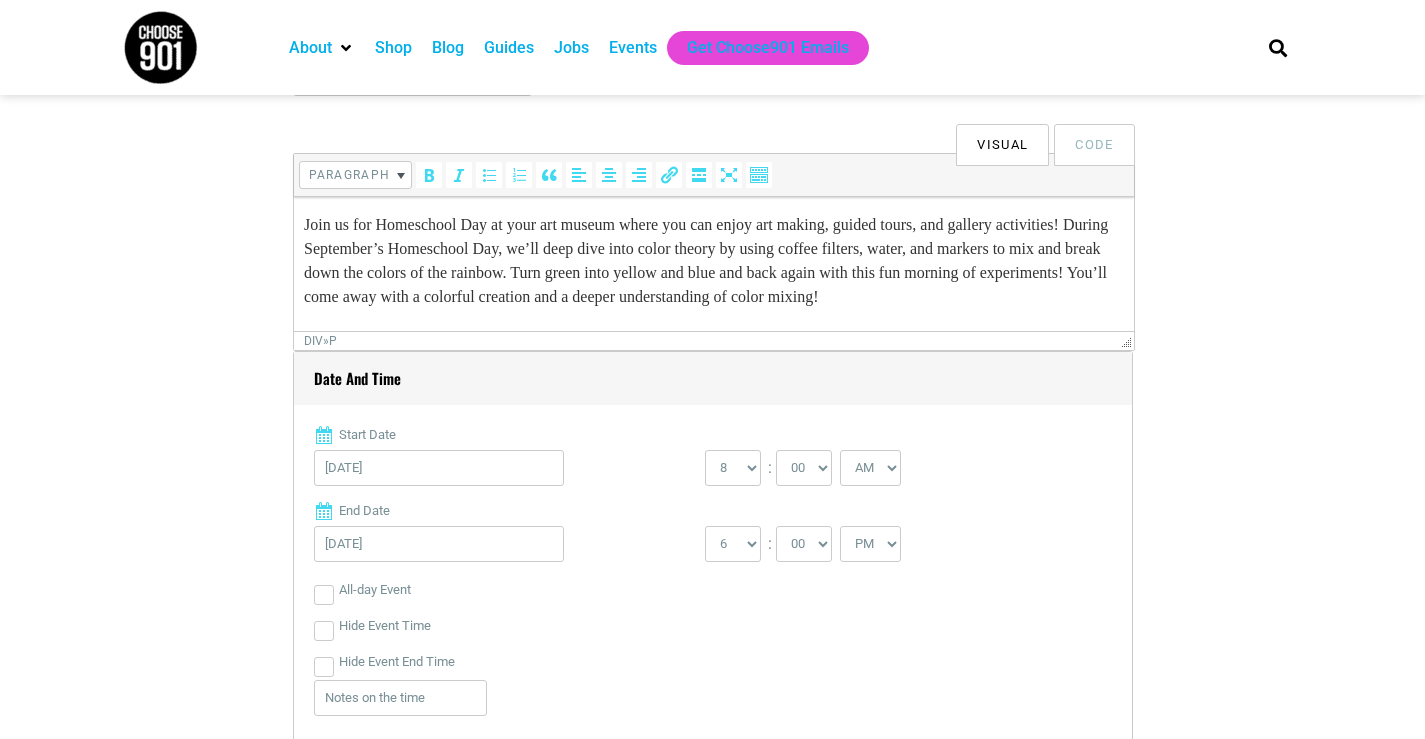 click on "Date and Time
Start Date
[DATE]
0
1
2
3
4
5
6
7
8
9
10
11
12
:
00 05 10 15 20" at bounding box center (713, 563) 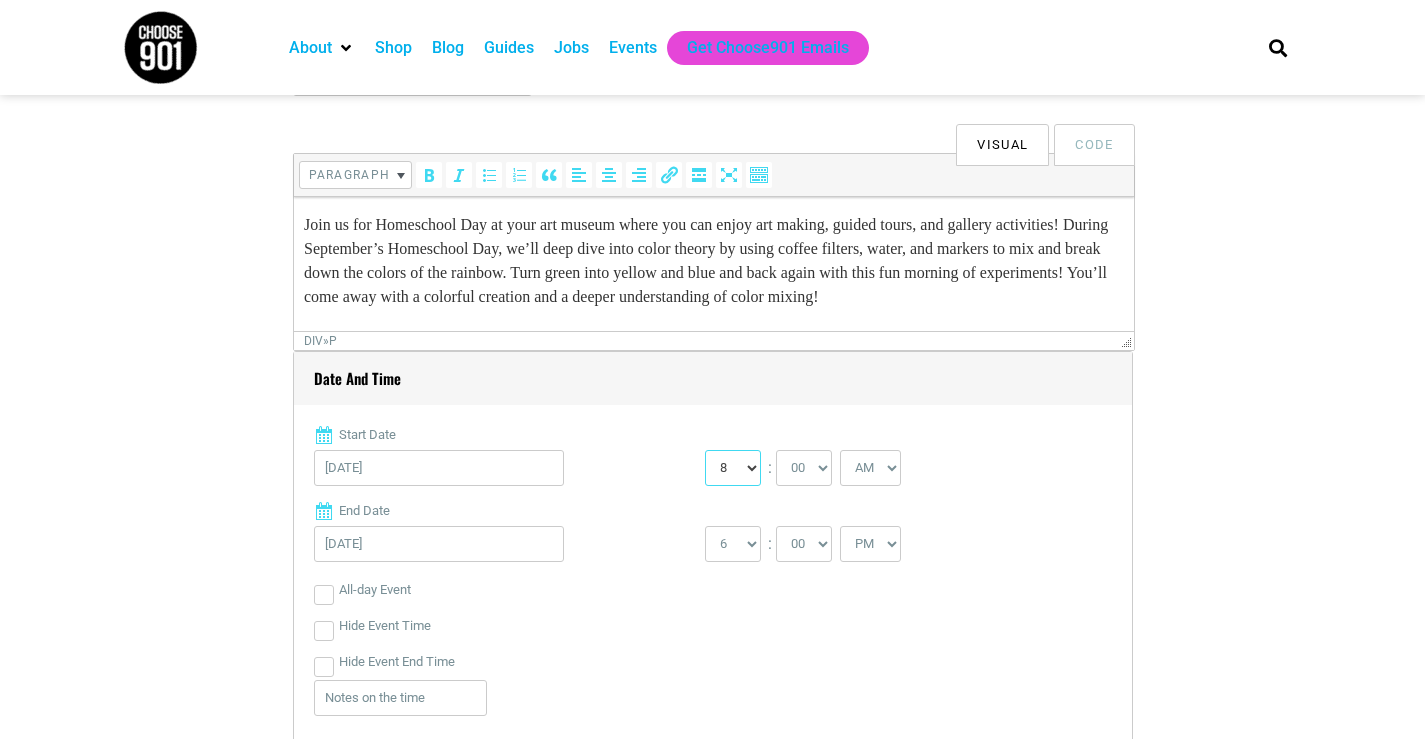 click on "0
1
2
3
4
5
6
7
8
9
10
11
12" at bounding box center (733, 468) 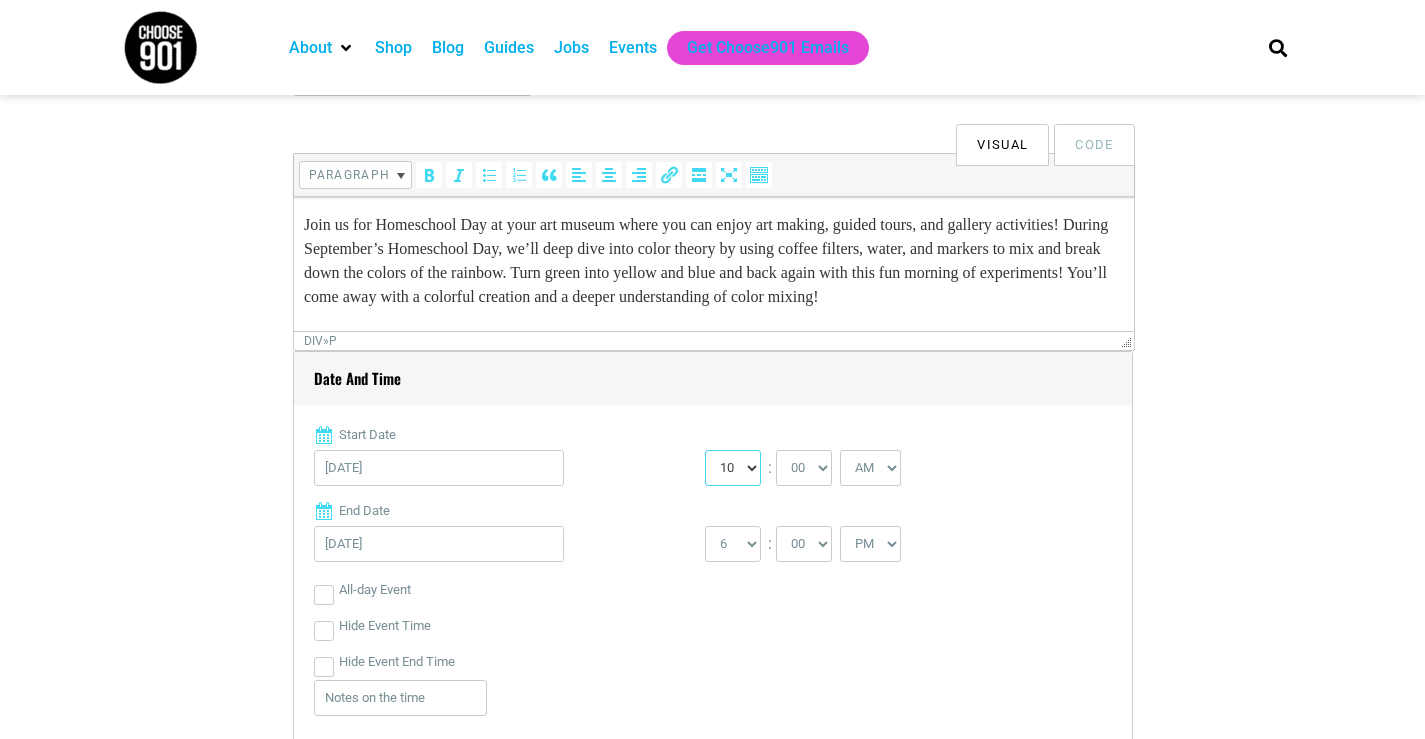 click on "0
1
2
3
4
5
6
7
8
9
10
11
12" at bounding box center (733, 468) 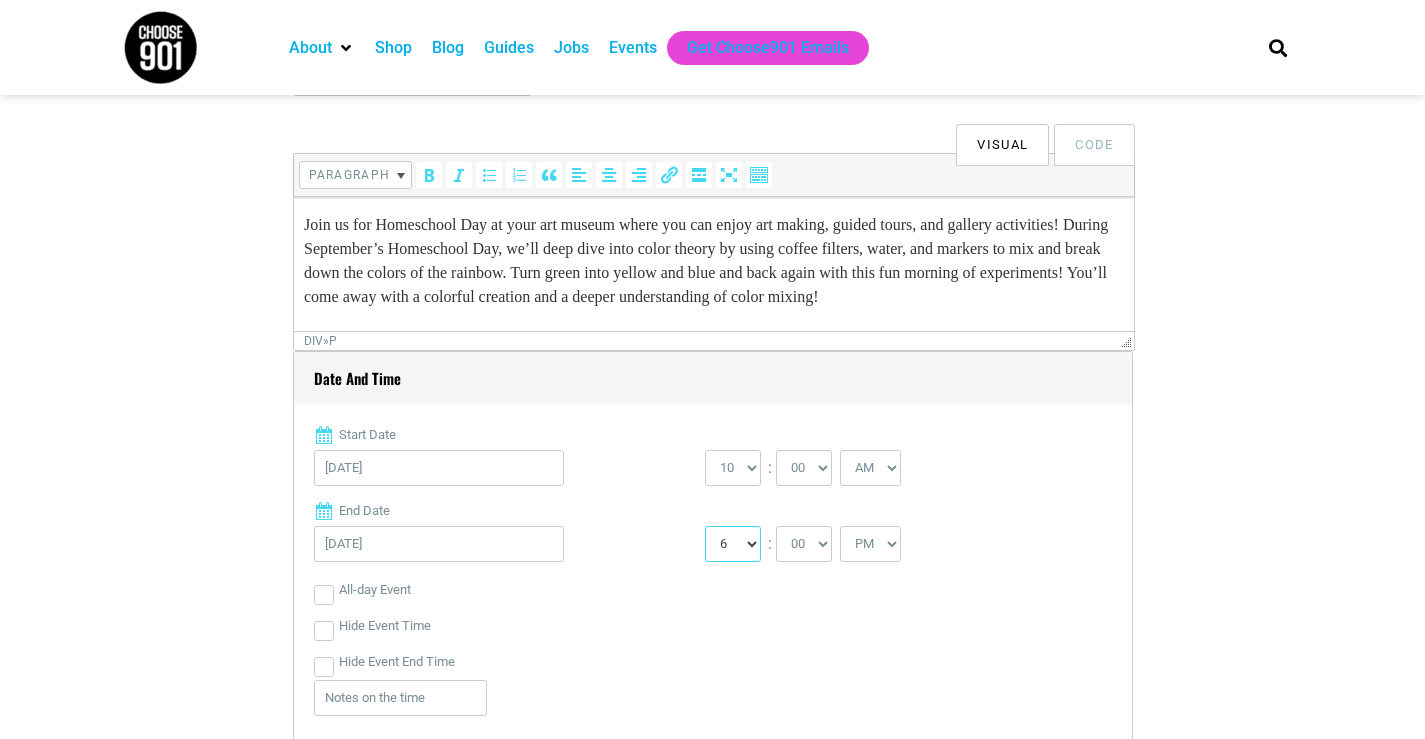 click on "1
2
3
4
5
6
7
8
9
10
11
12" at bounding box center (733, 544) 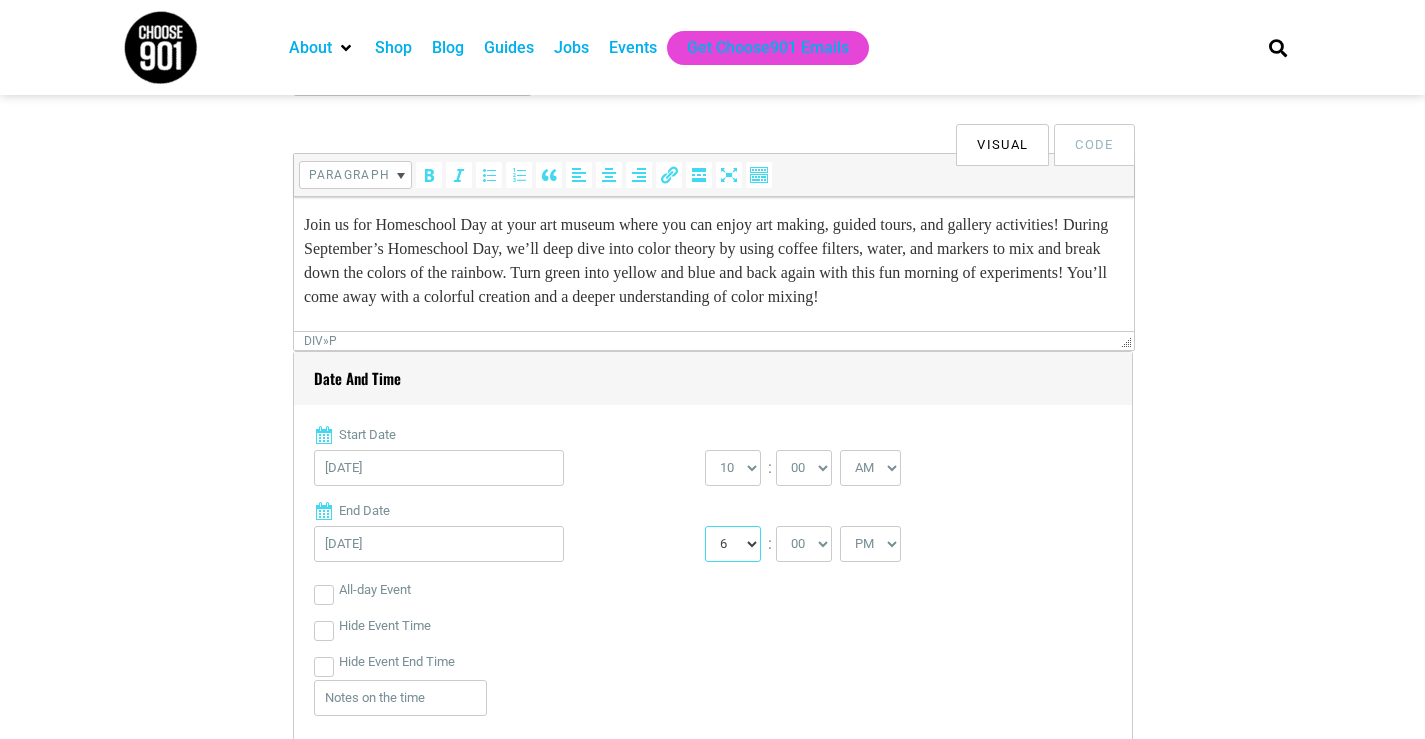 select on "12" 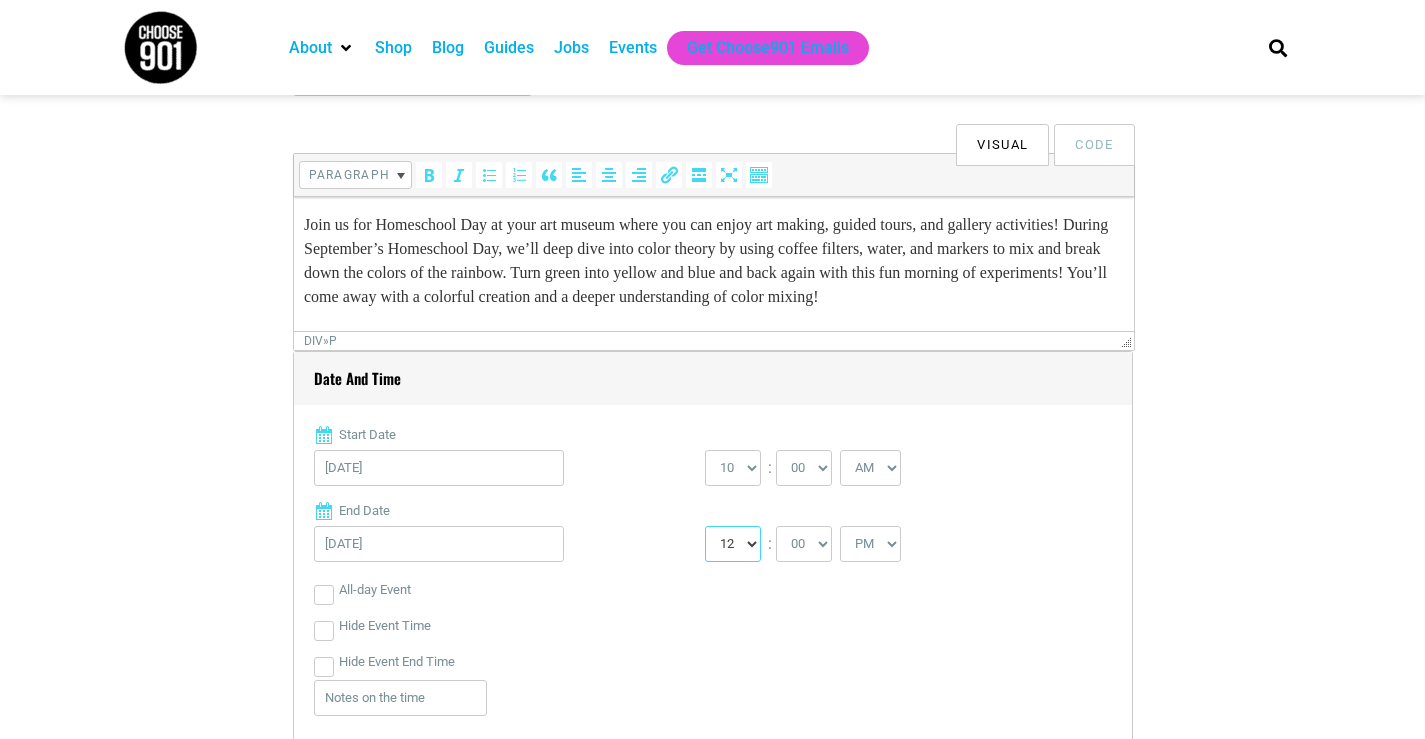 click on "1
2
3
4
5
6
7
8
9
10
11
12" at bounding box center [733, 544] 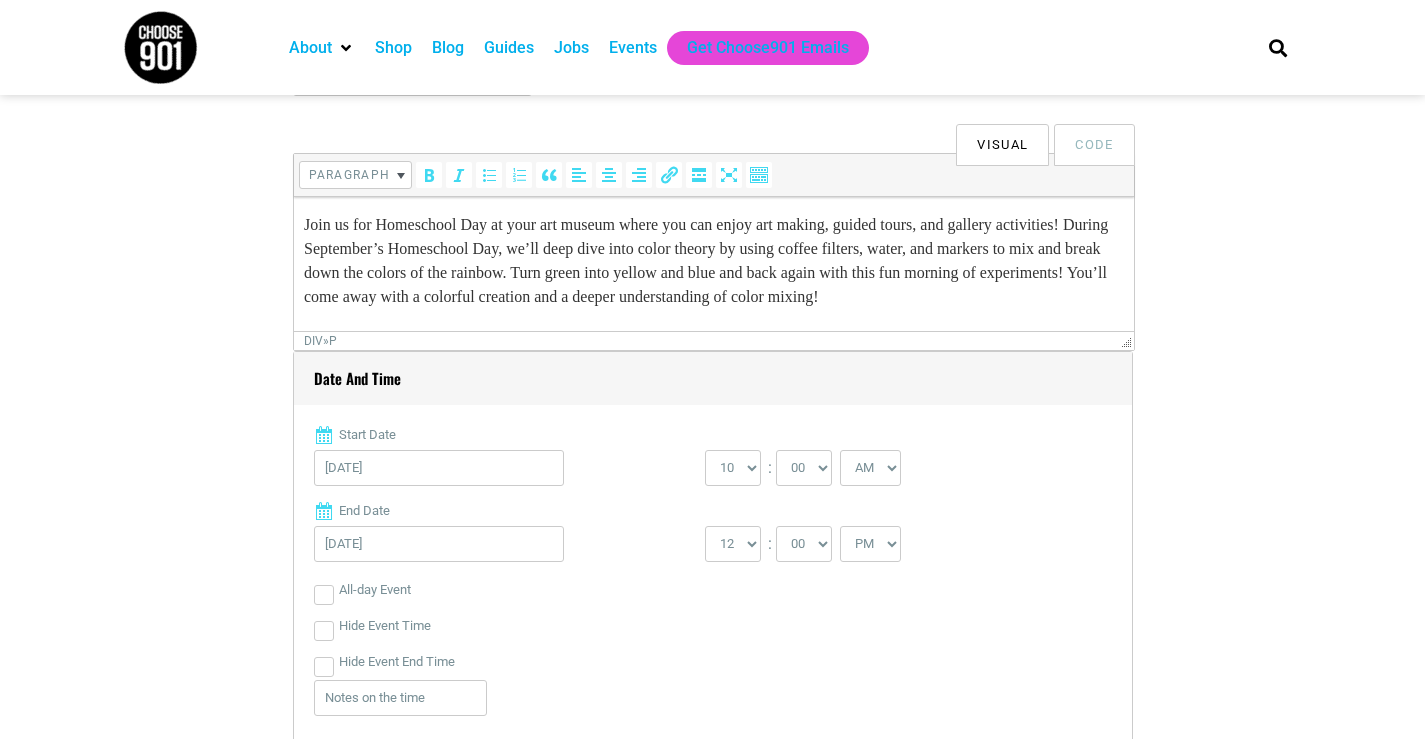 click on "End Date" at bounding box center [713, 511] 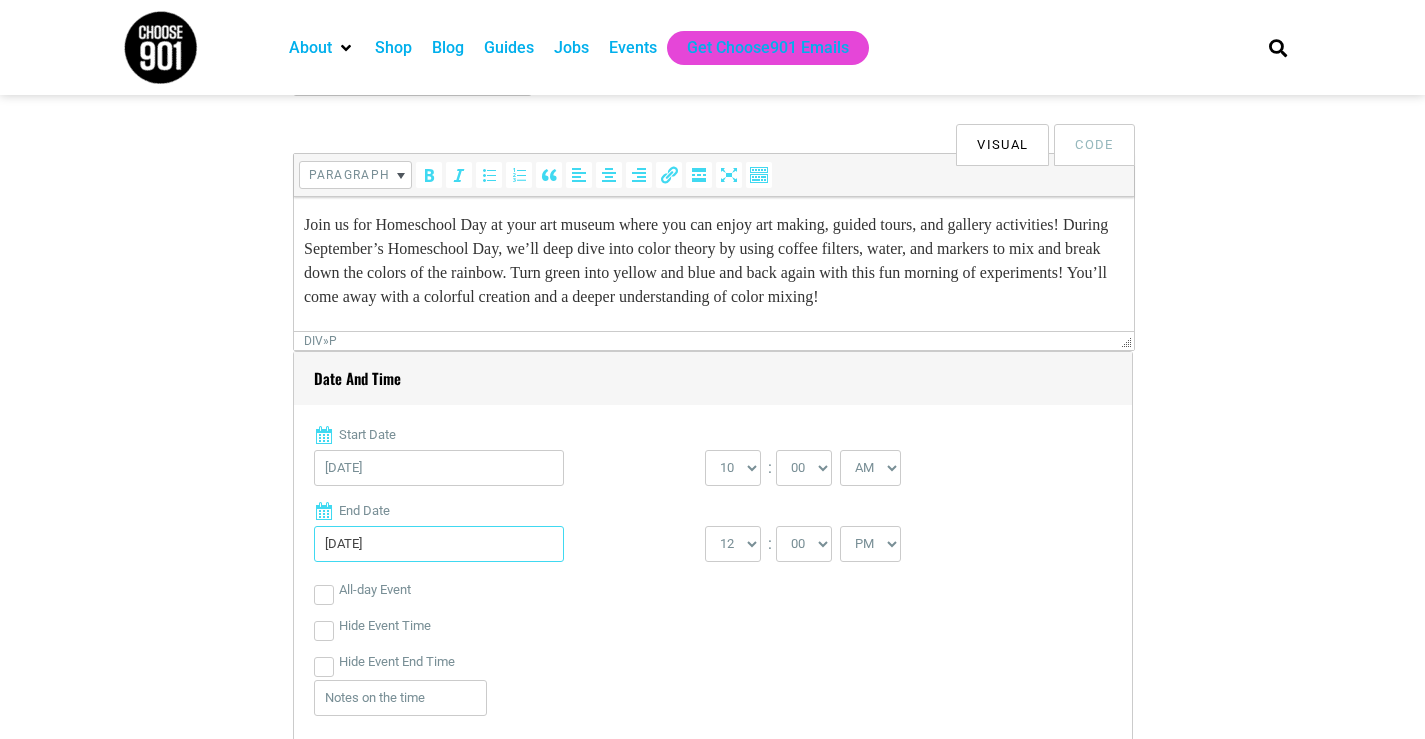 click on "[DATE]" at bounding box center (439, 544) 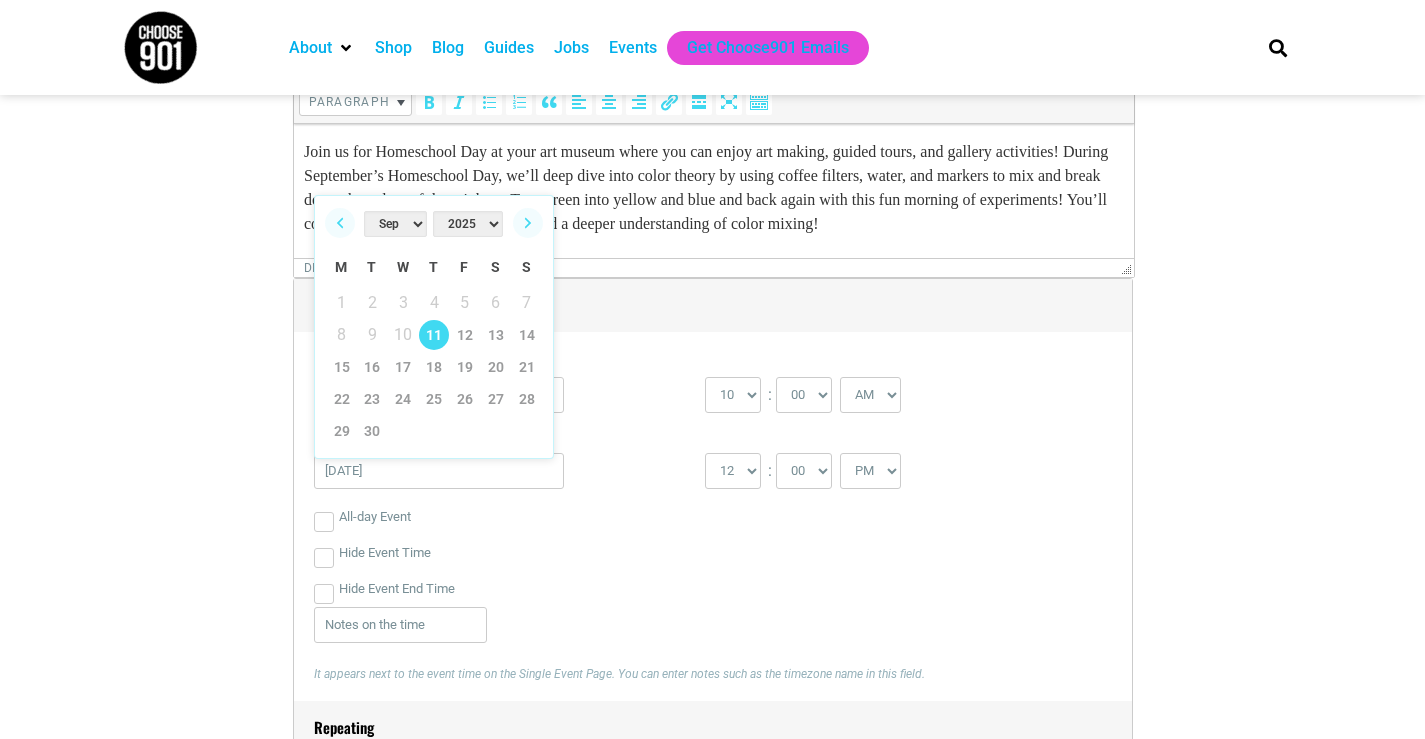 click on "Title  *
Homeschool Day - Color Theory
Visual
Code
b i link b-quote del ins img ul ol li code more close tags Paragraph     div  »  p
Date and Time
Start Date
09/11/2025
0
1
2
3
4 5 6 7 8 9 10 11 12 : 00" at bounding box center [712, 1749] 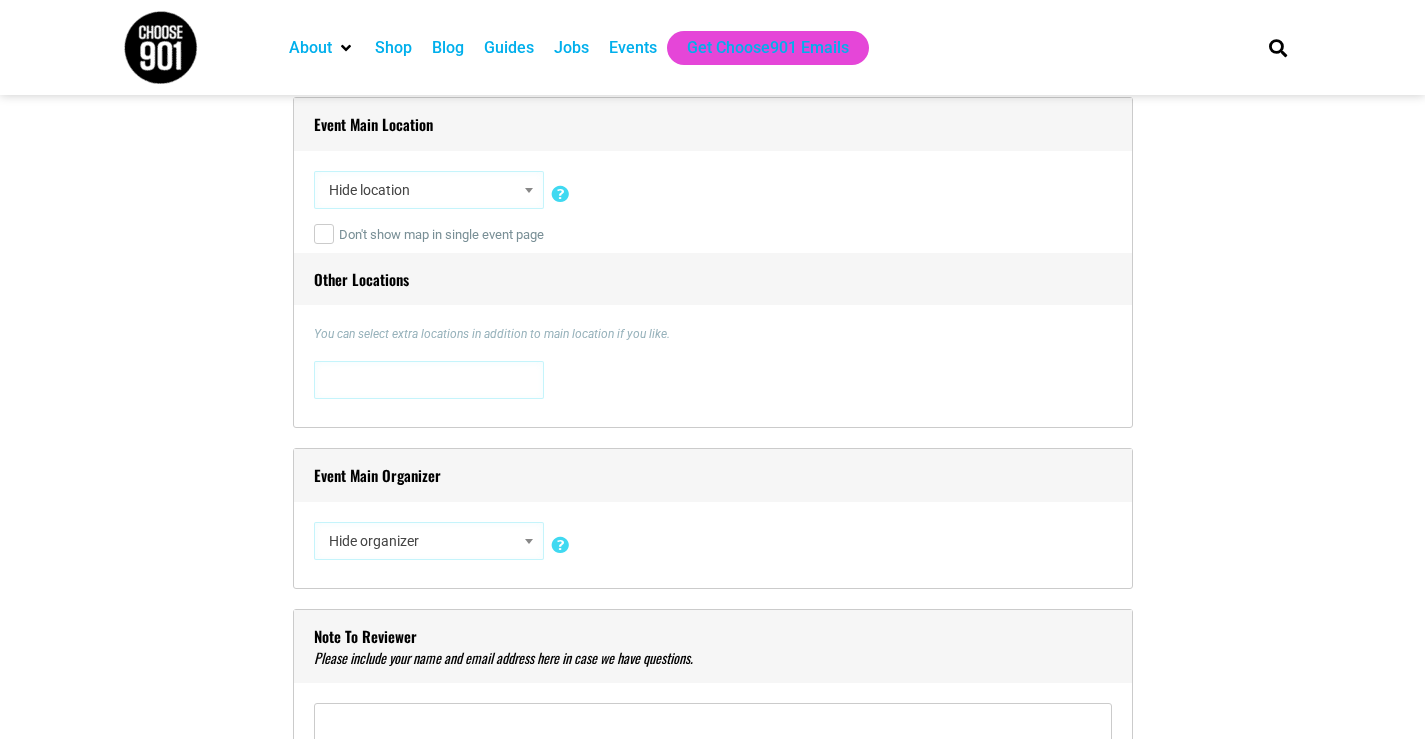 scroll, scrollTop: 1473, scrollLeft: 0, axis: vertical 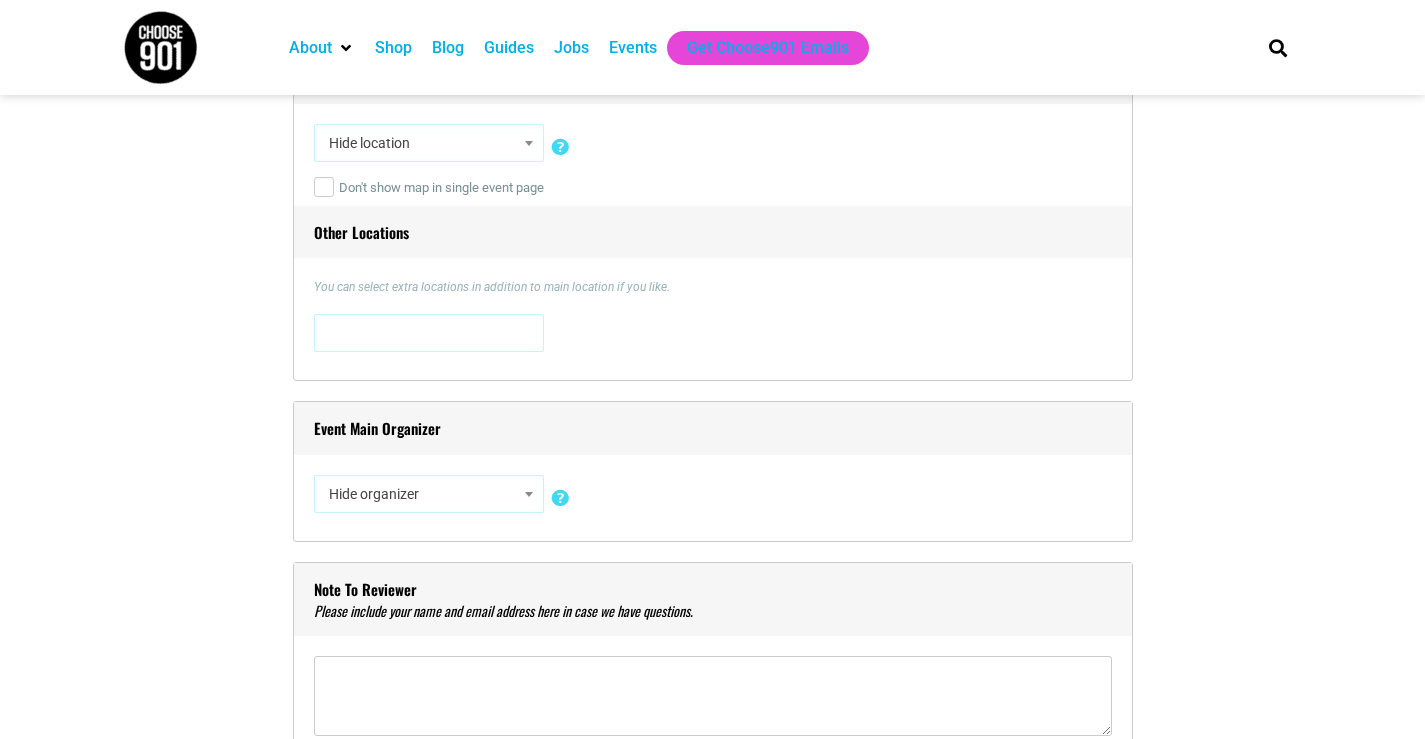 click on "Hide location" at bounding box center (429, 143) 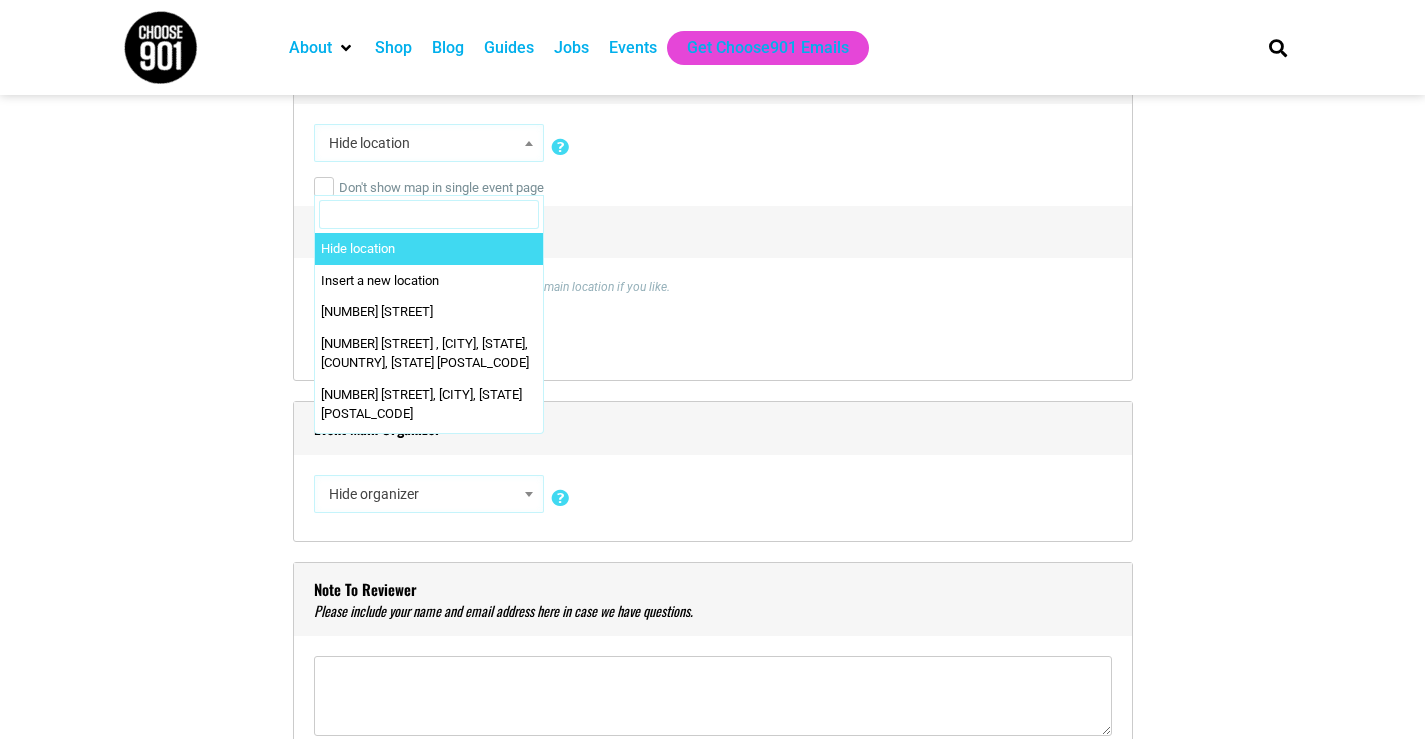 paste on "Memphis Brooks Museum of Art" 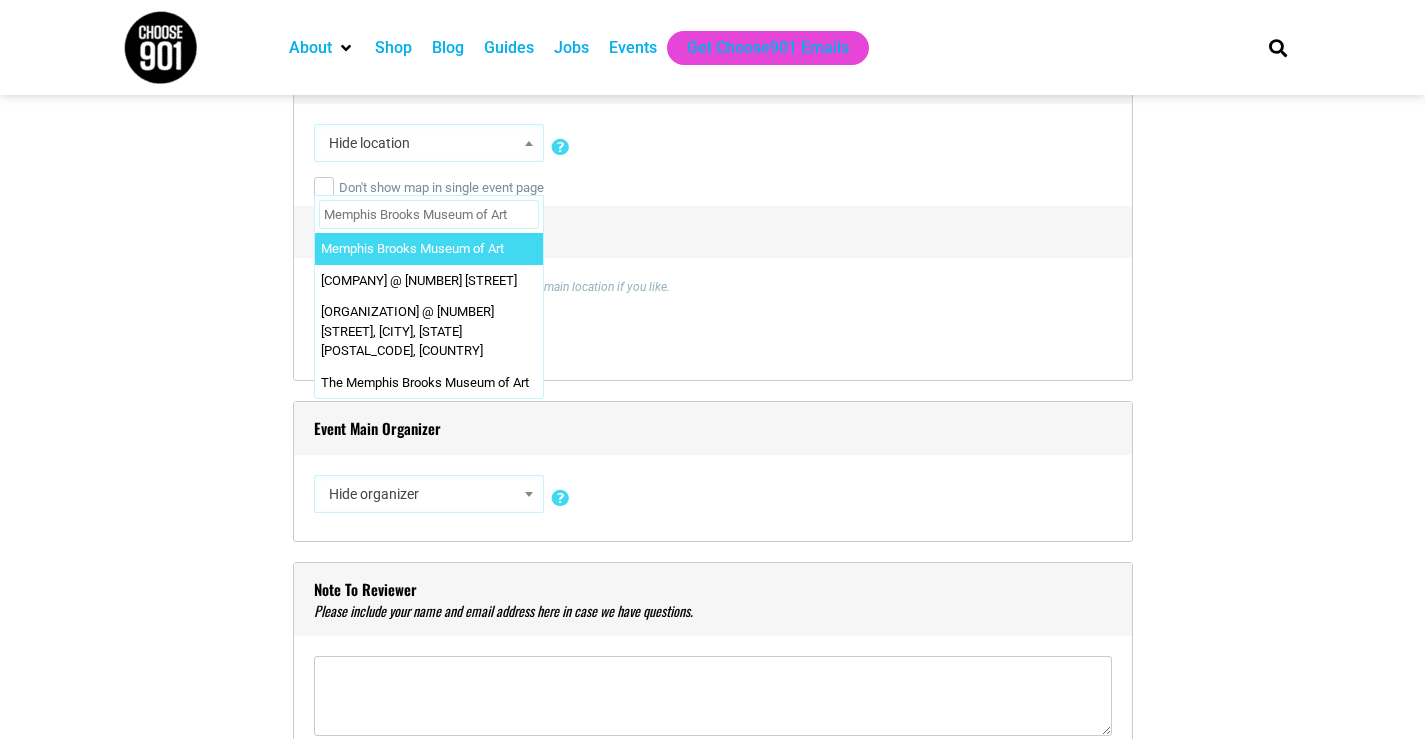 type on "Memphis Brooks Museum of Art" 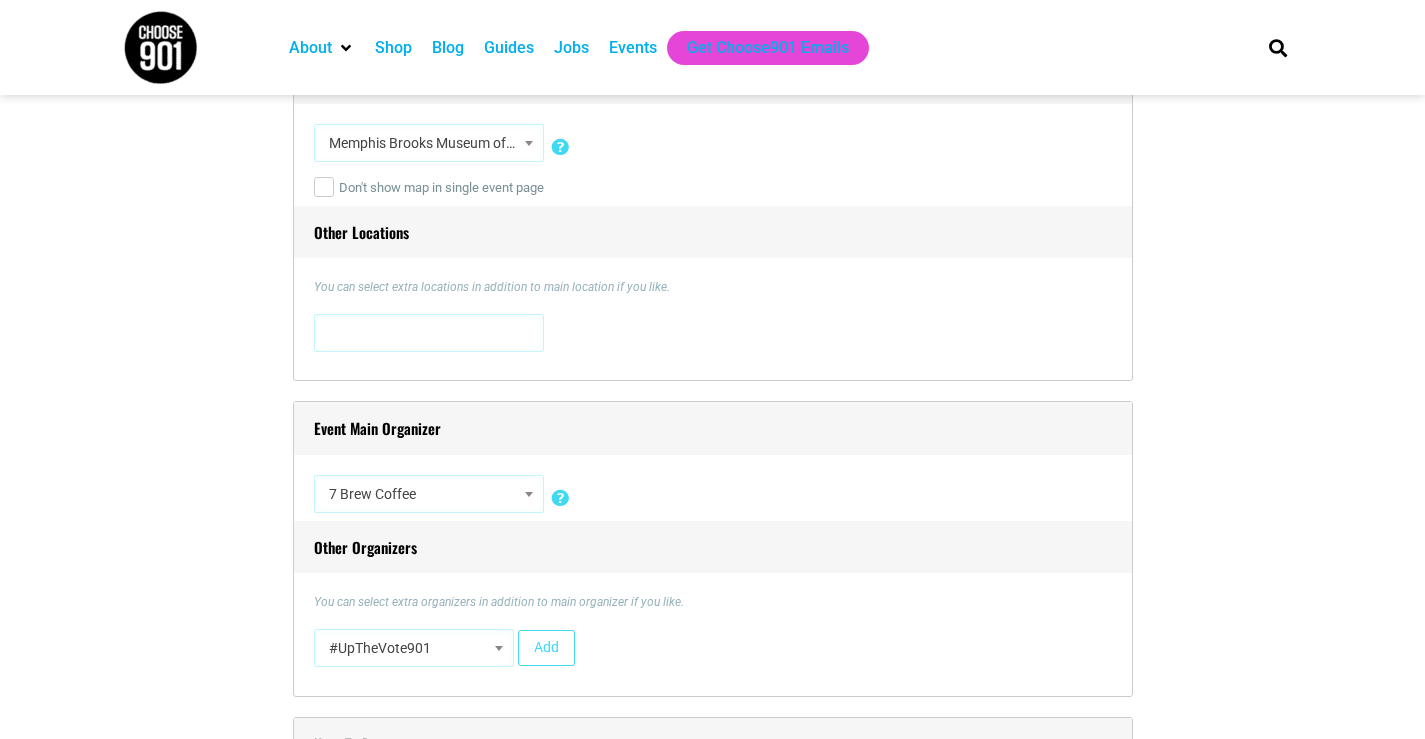 select on "3237" 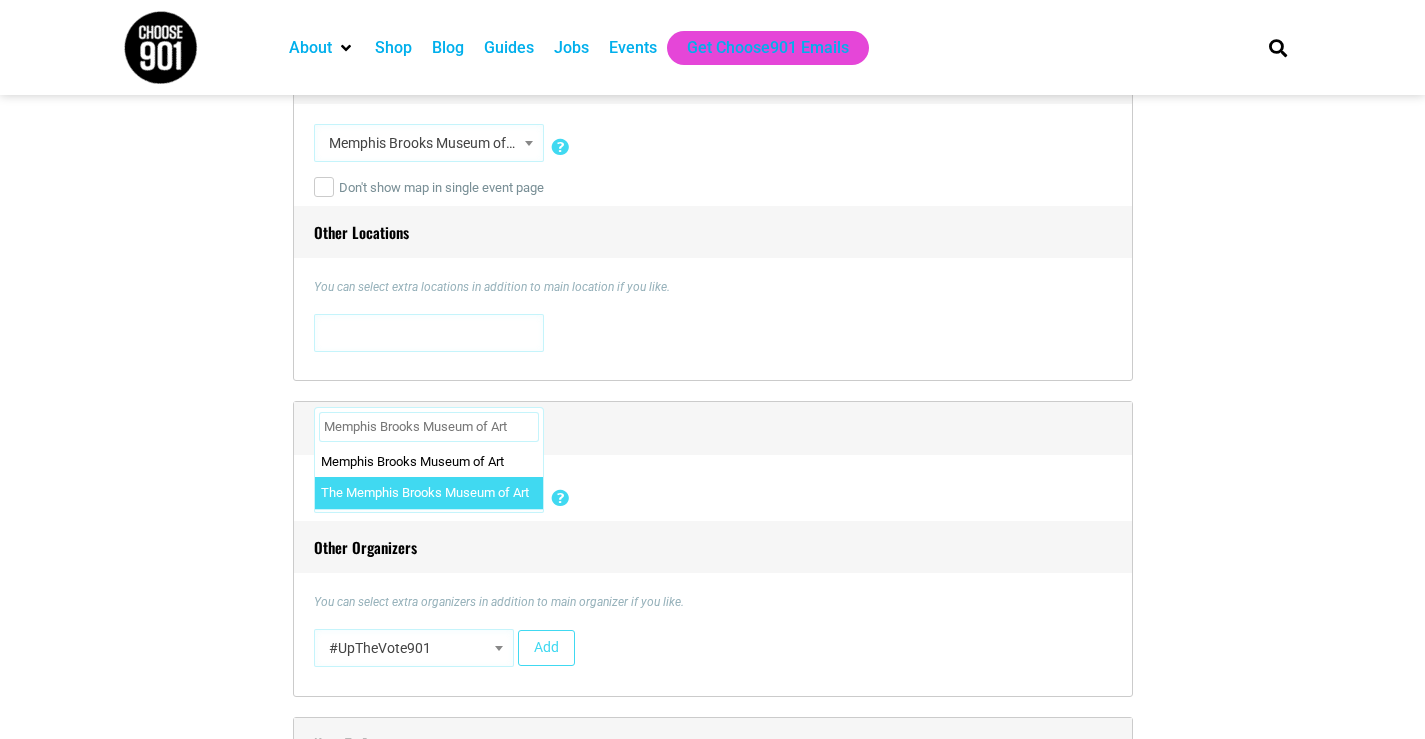 scroll, scrollTop: 0, scrollLeft: 0, axis: both 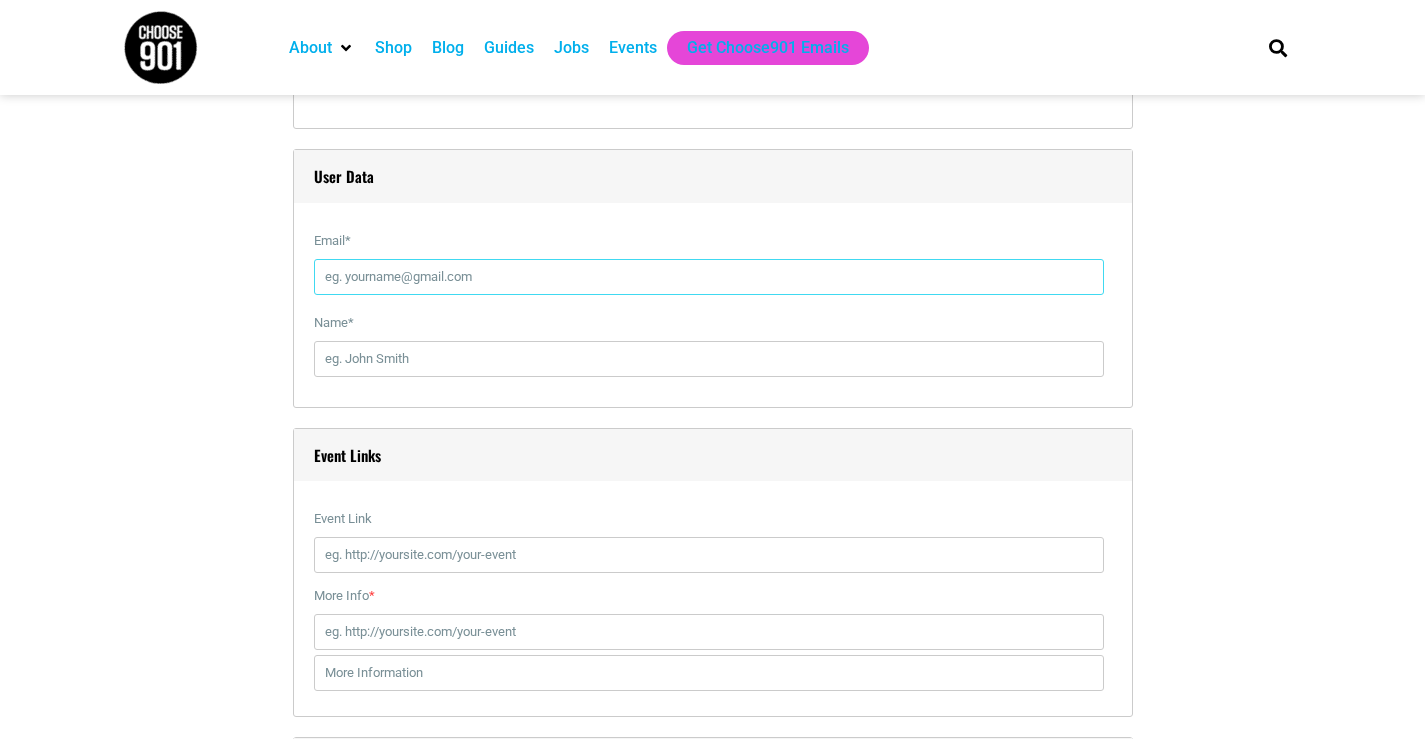 click on "Email *" at bounding box center (709, 277) 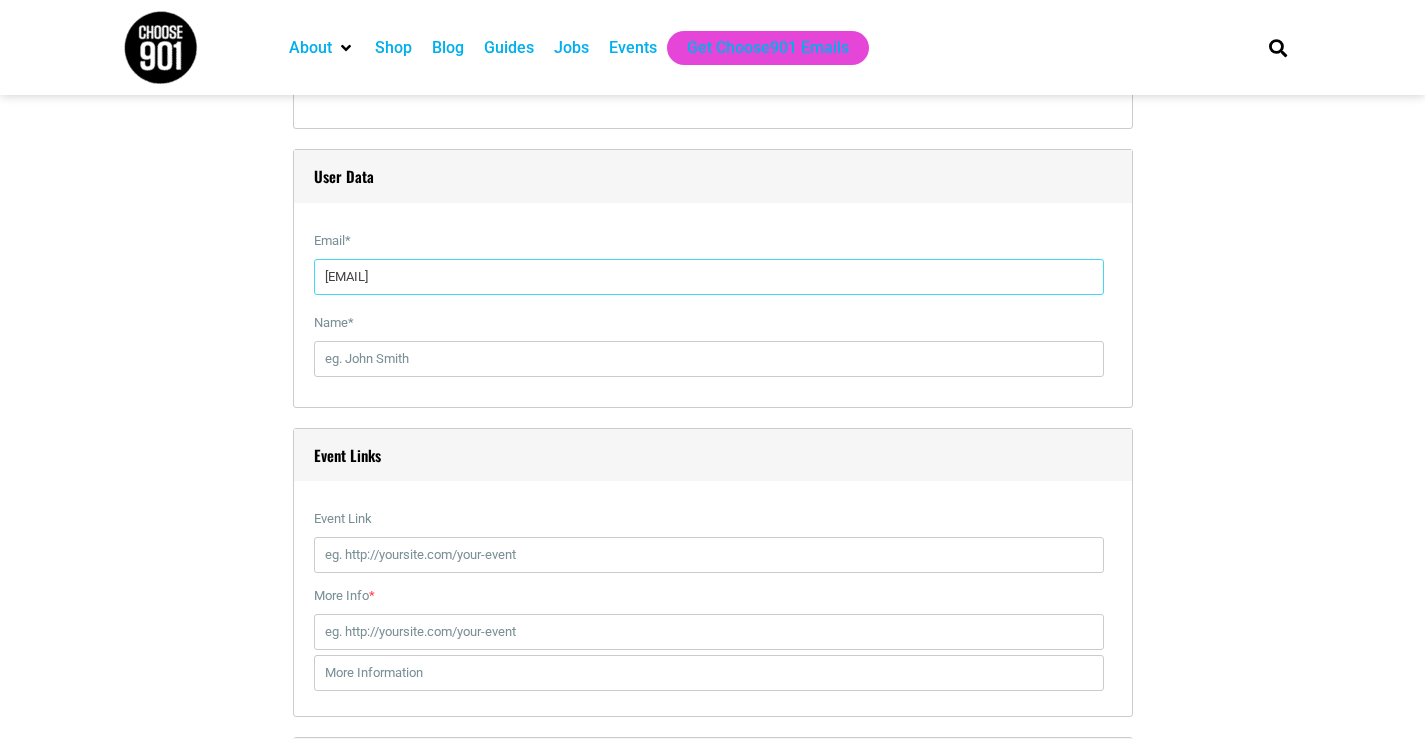 type on "[EMAIL]" 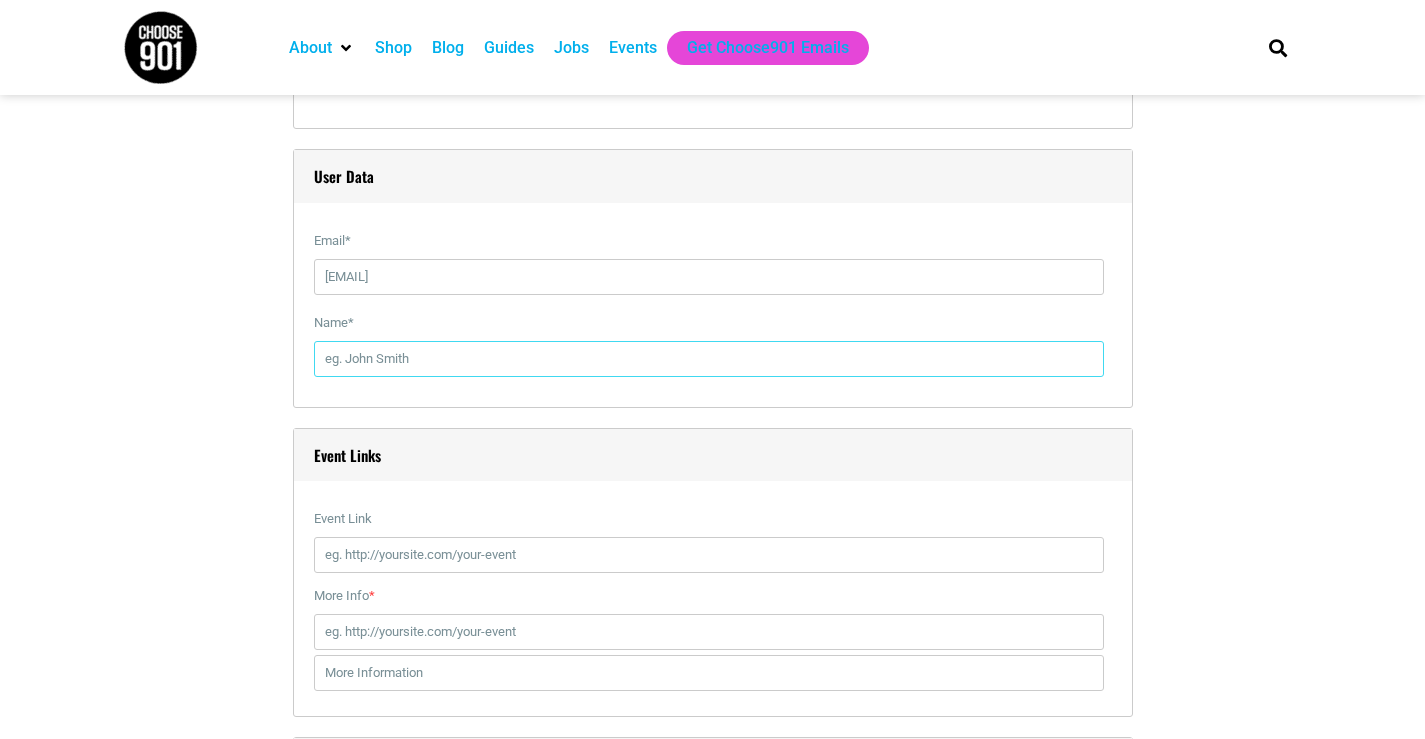 click on "Name *" at bounding box center (709, 359) 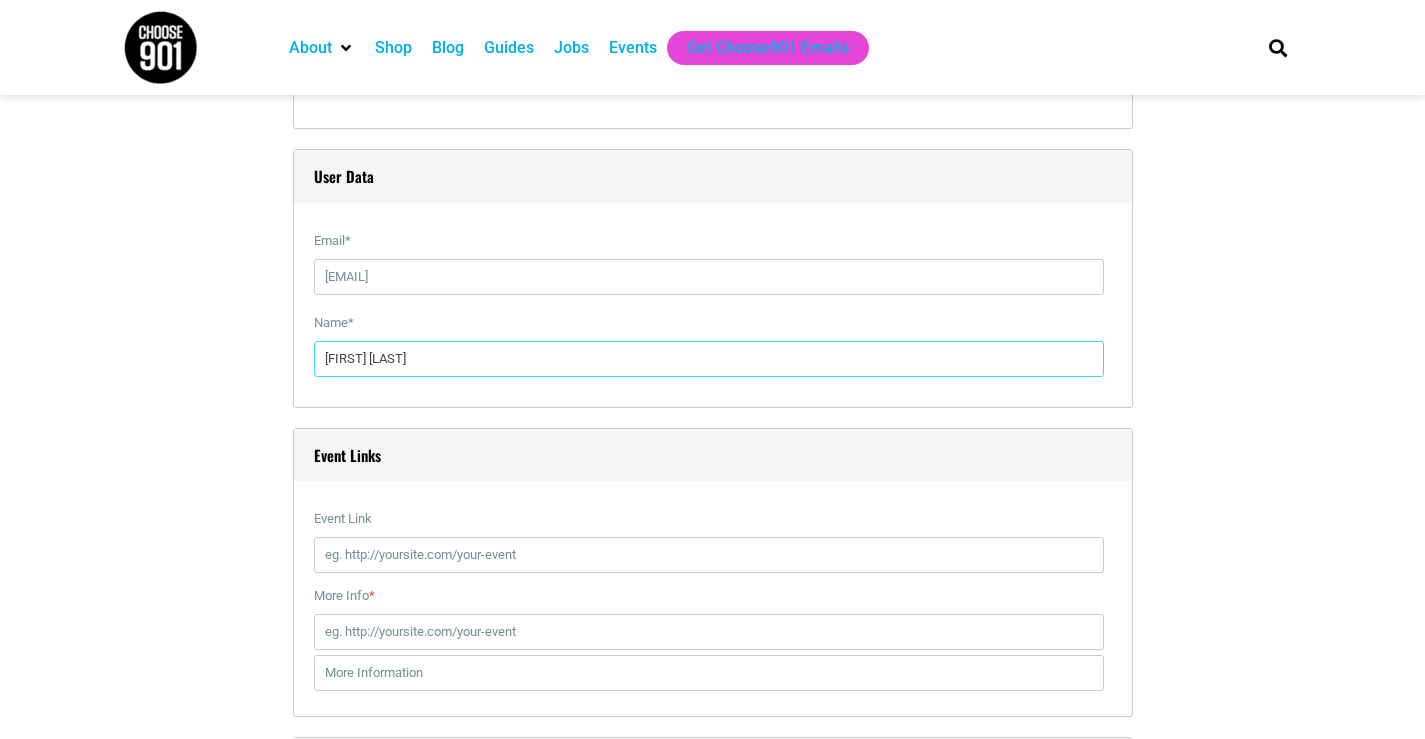 type on "[FIRST] [LAST]" 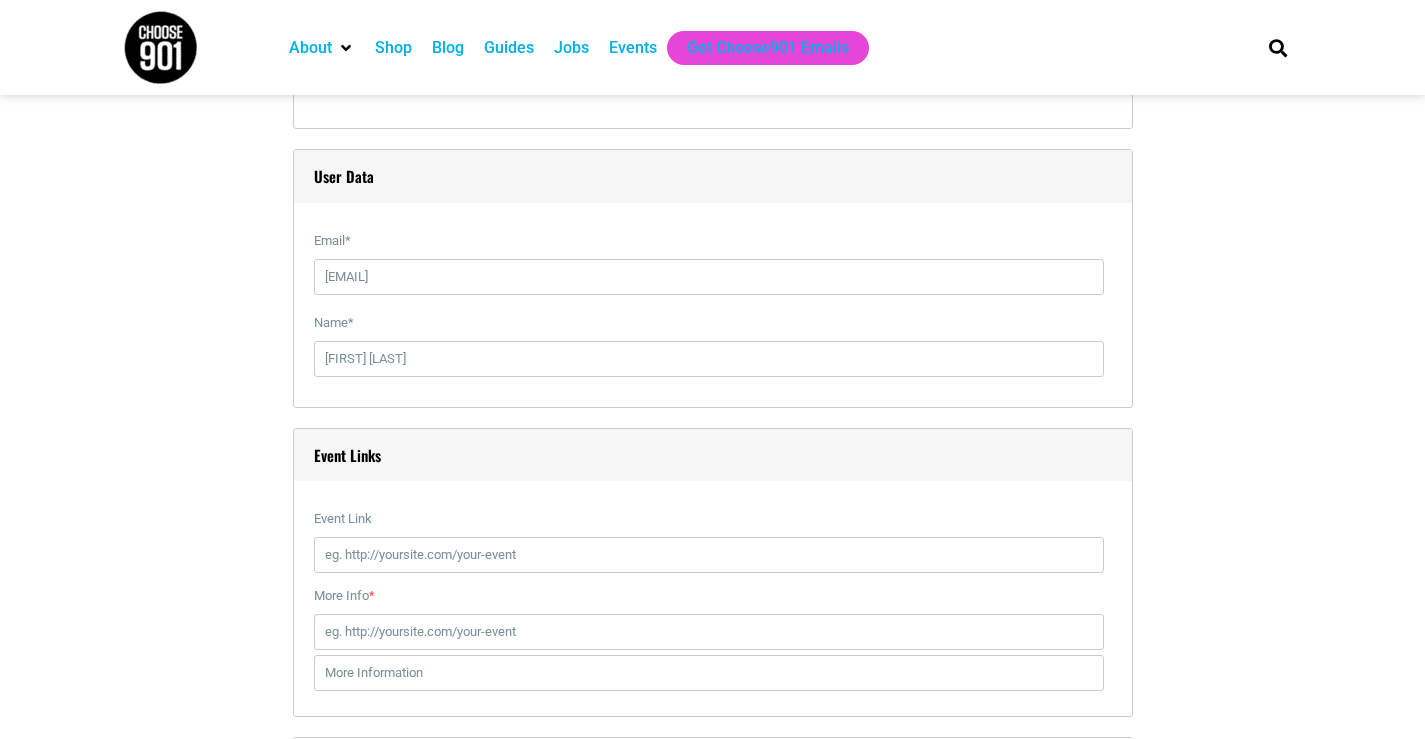 click on "Event Links" at bounding box center (713, 455) 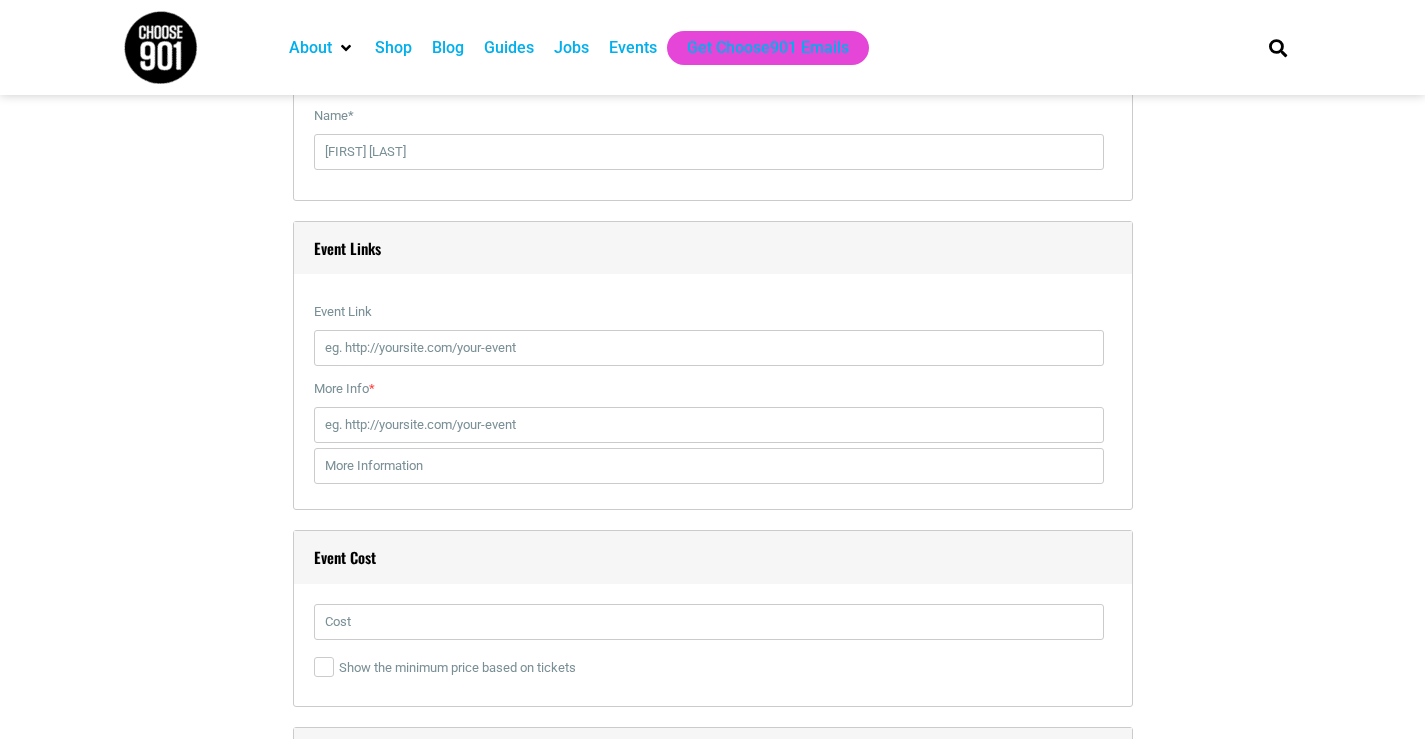 scroll, scrollTop: 2673, scrollLeft: 0, axis: vertical 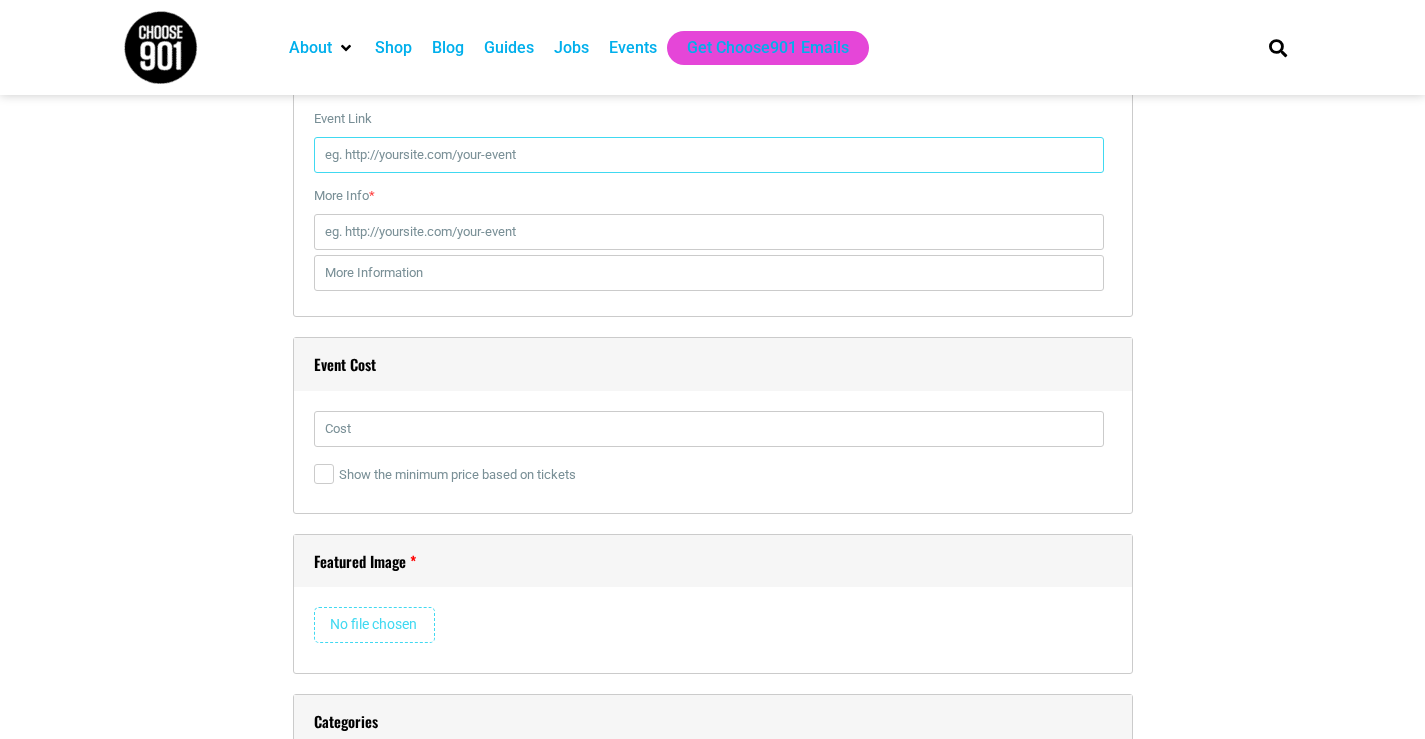 drag, startPoint x: 434, startPoint y: 144, endPoint x: 406, endPoint y: 189, distance: 53 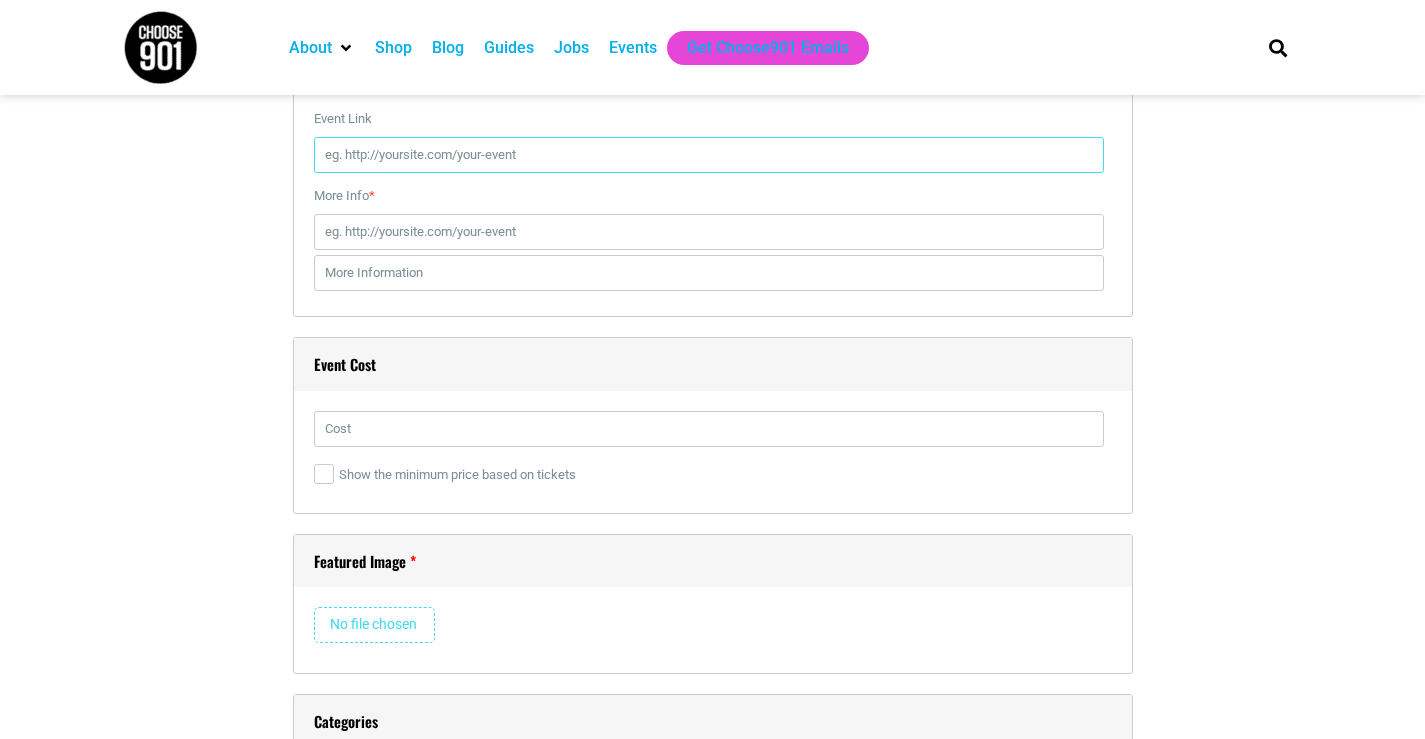 click on "Event Link" at bounding box center (709, 155) 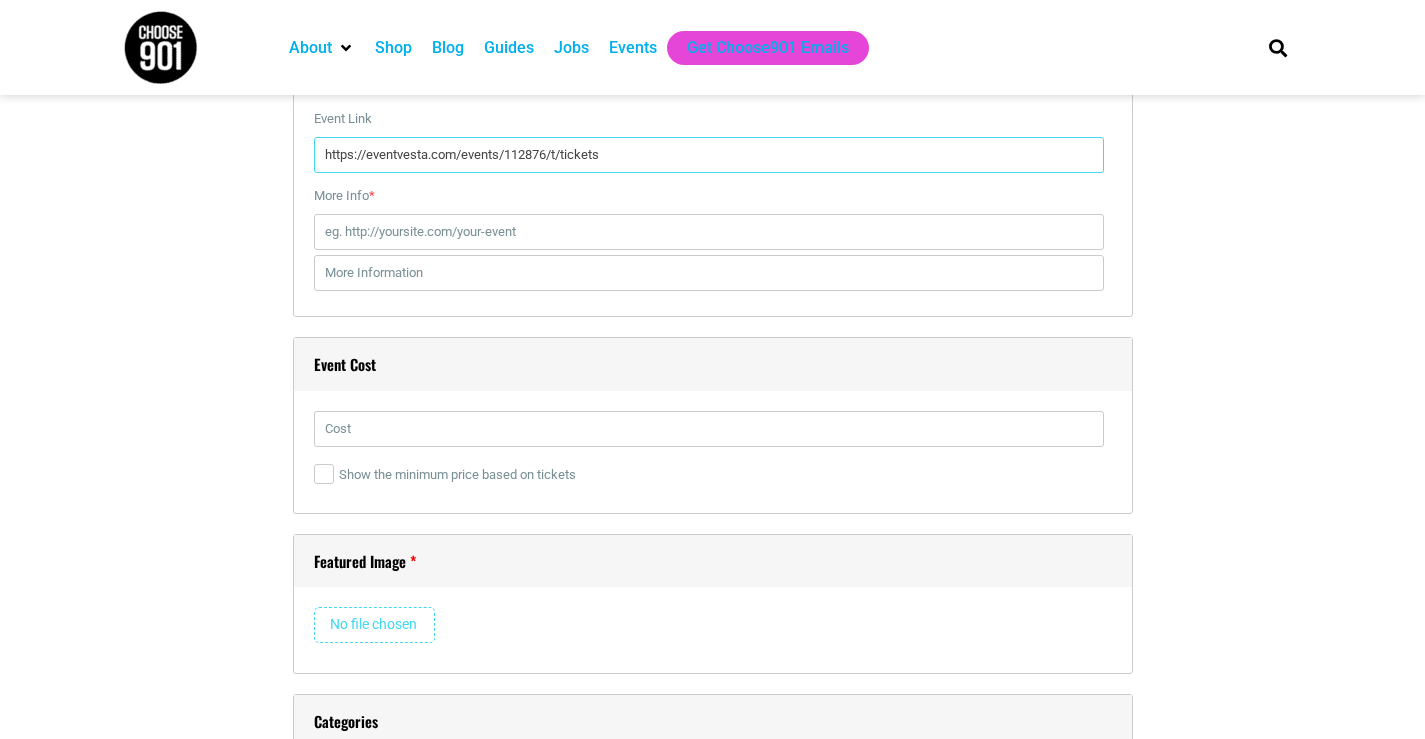 type on "https://eventvesta.com/events/112876/t/tickets" 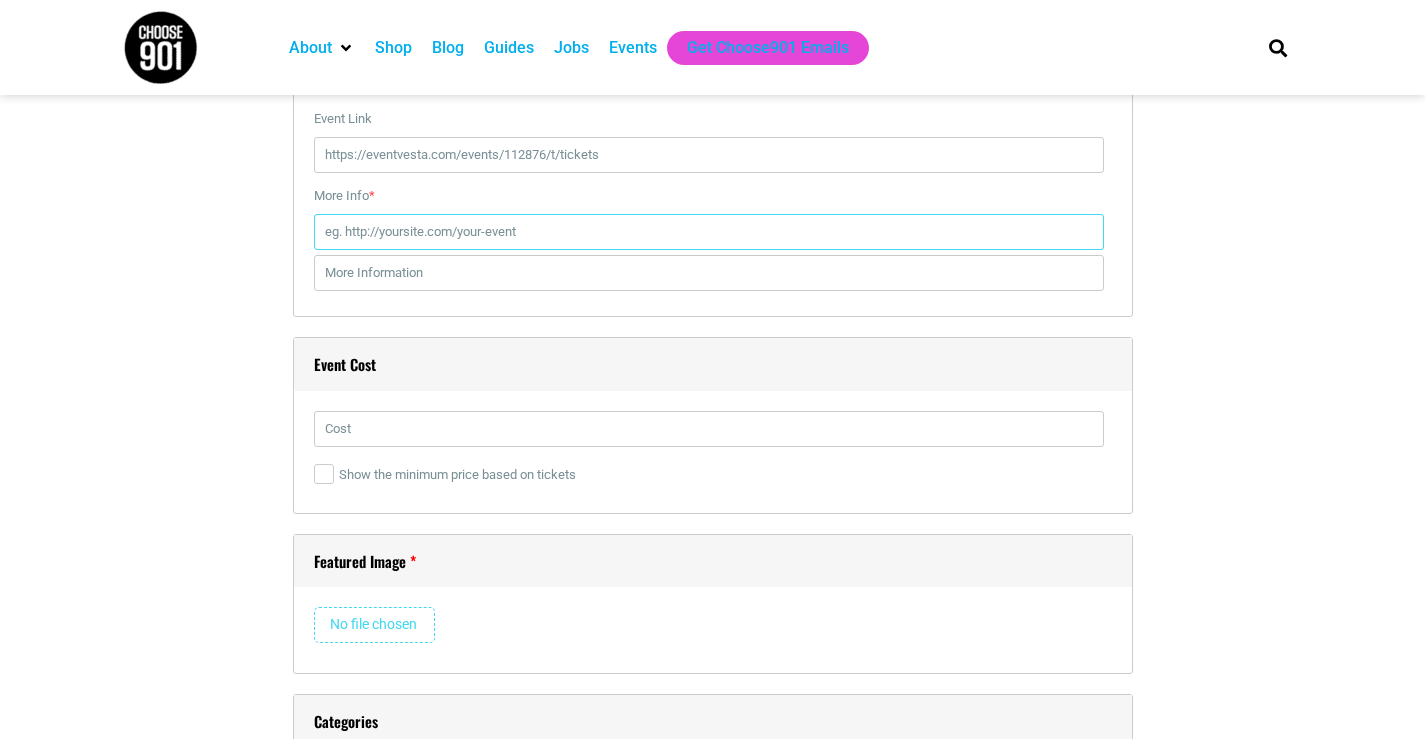 click on "More Info  *" at bounding box center [709, 232] 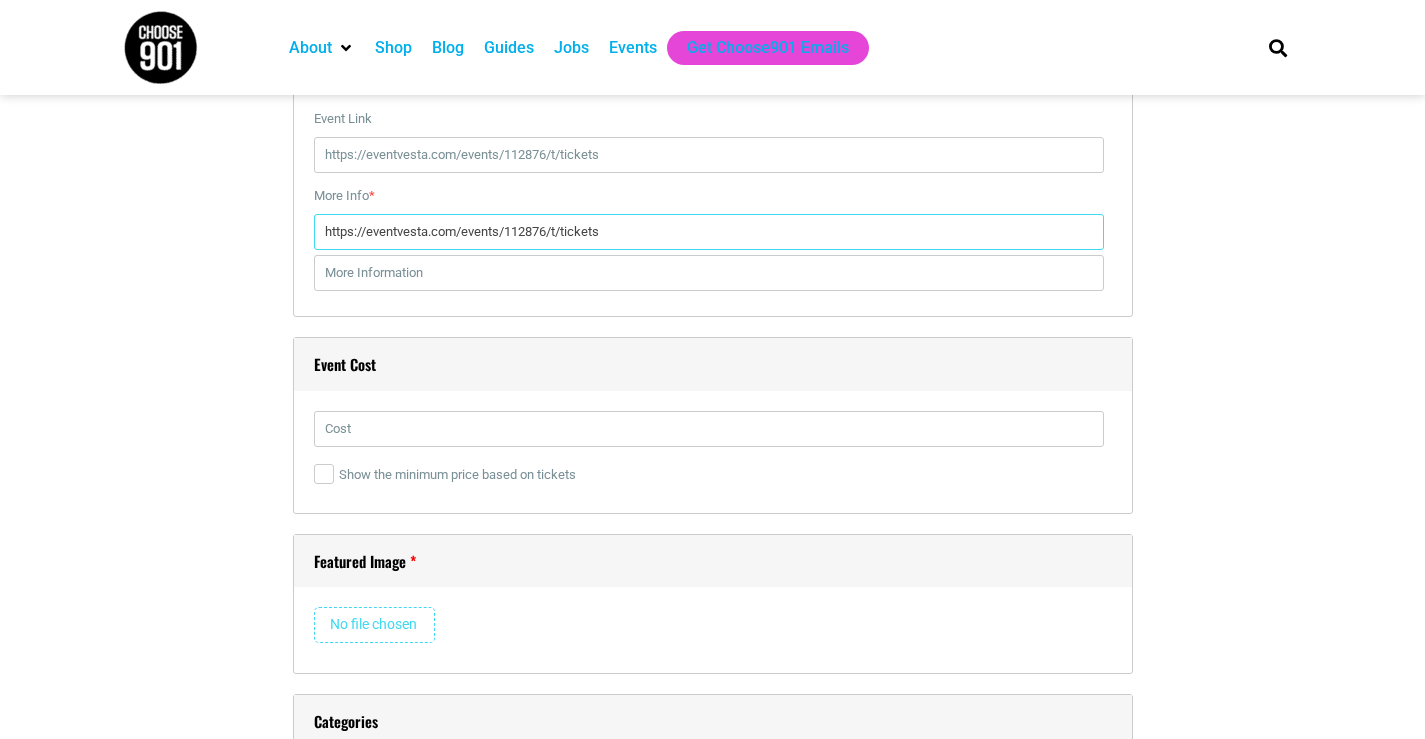 type on "https://eventvesta.com/events/112876/t/tickets" 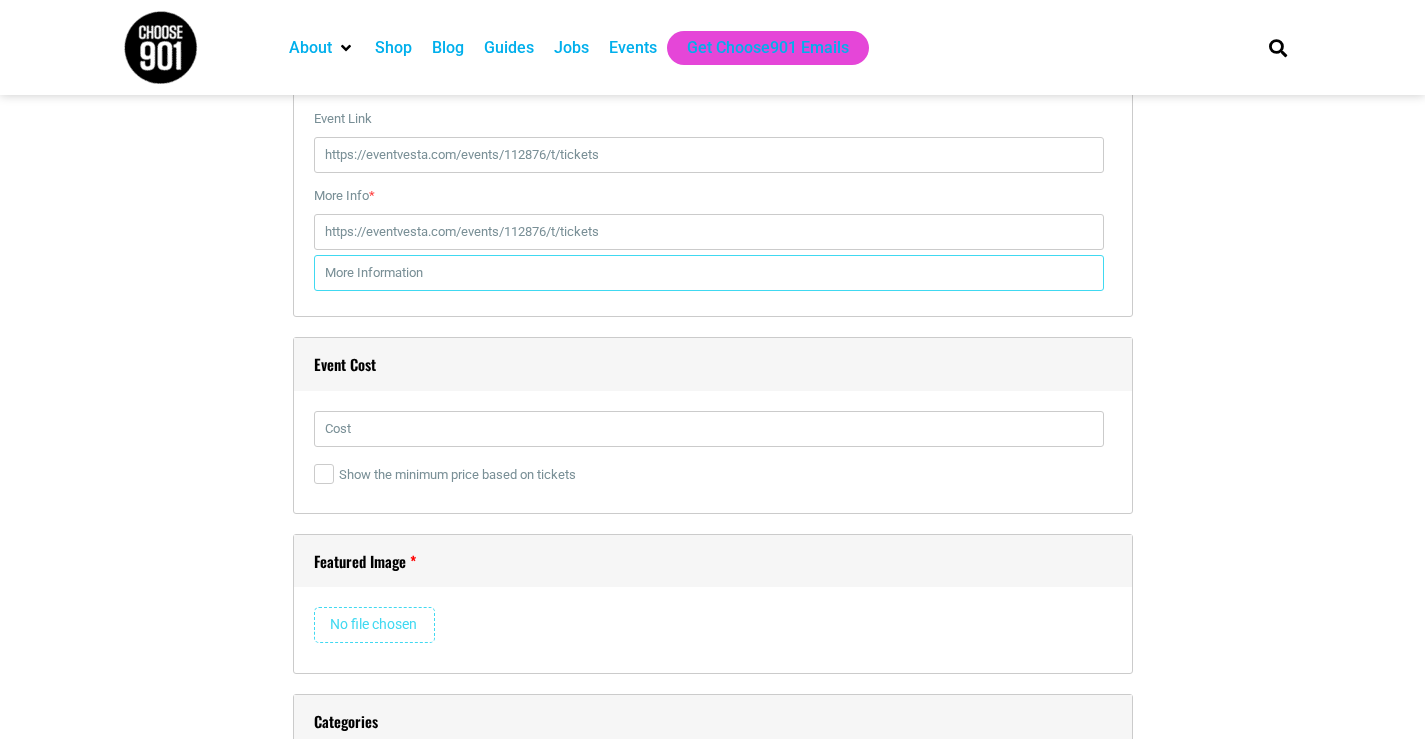 click on "Event Links
Event Link
[URL]
If you fill it, it will replace the default event page link. Insert full link including http(s)://
More Info  *
[URL]
This link will appear on the single event page. Insert full link including http(s)://" at bounding box center (713, 173) 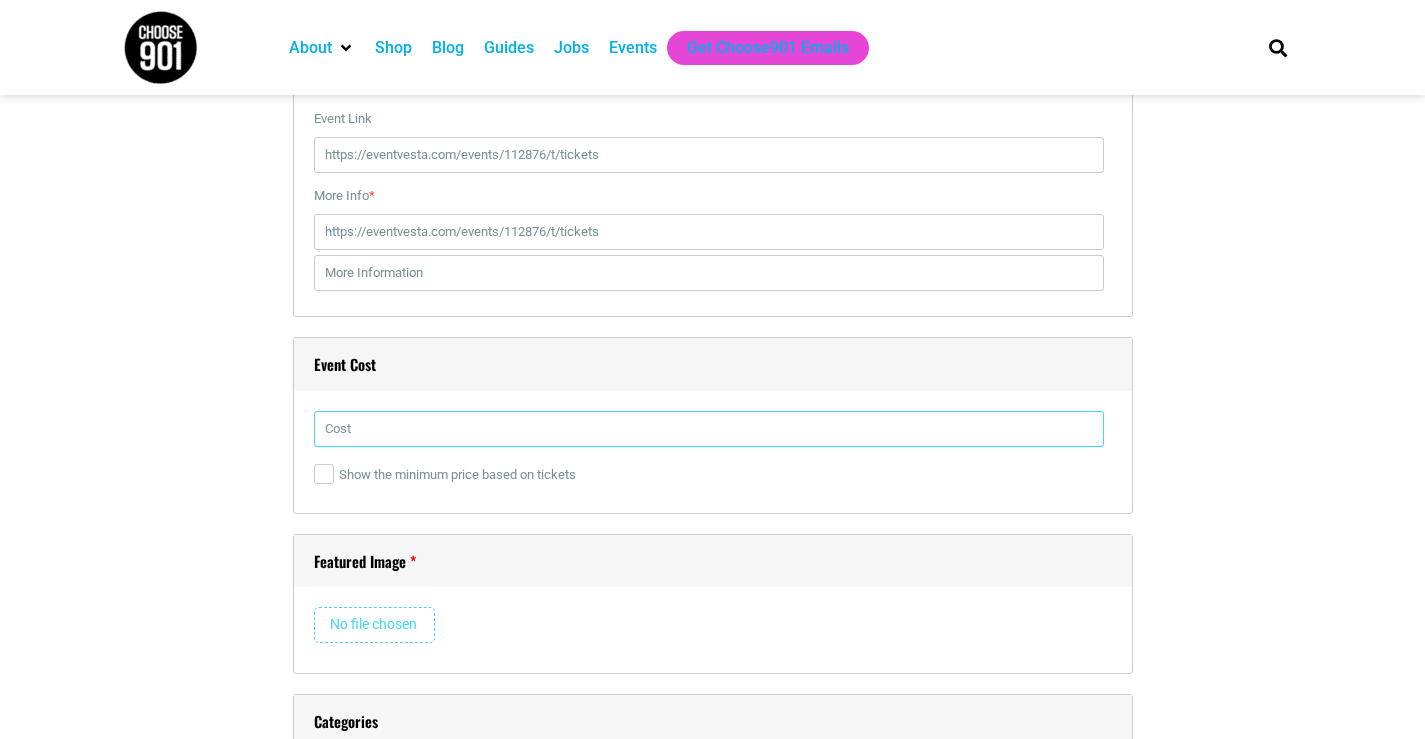 click at bounding box center (709, 429) 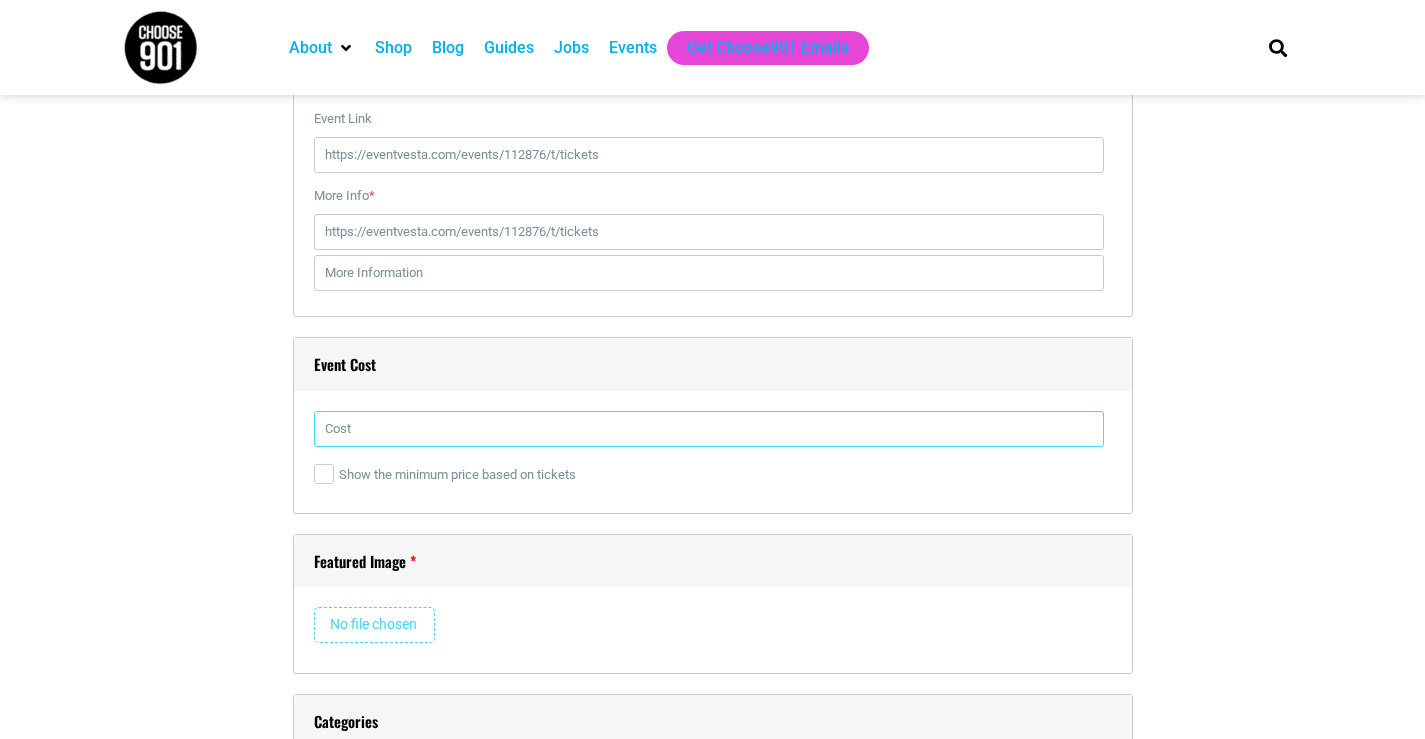 type on "Free" 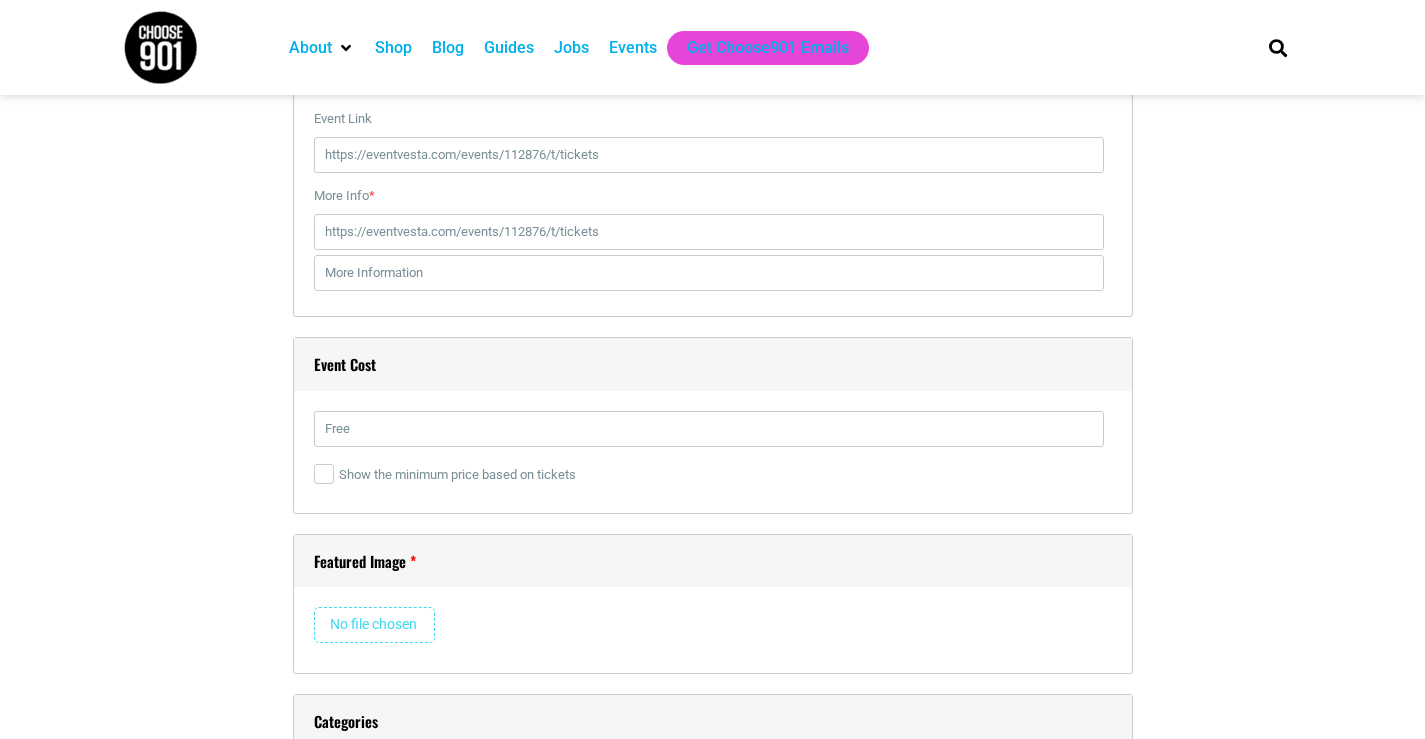 click at bounding box center [374, 625] 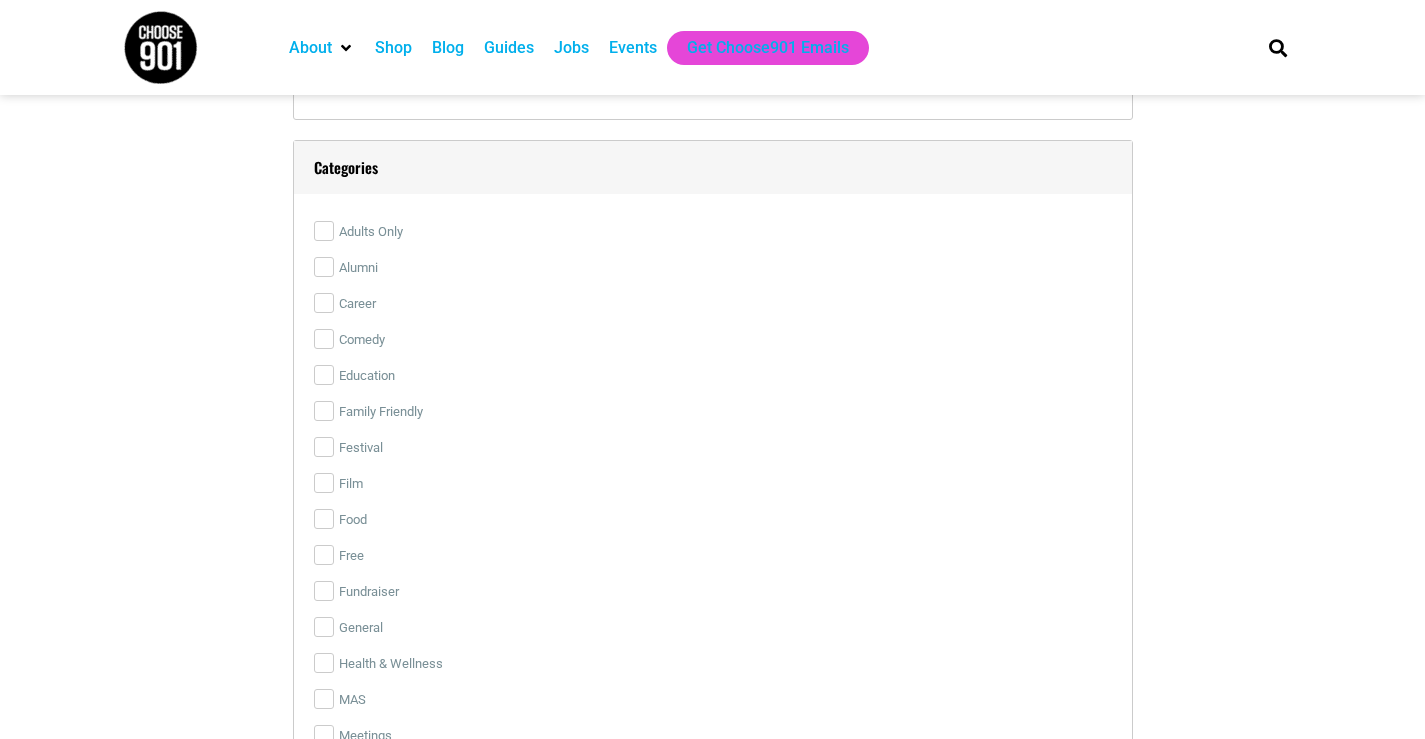 scroll, scrollTop: 3273, scrollLeft: 0, axis: vertical 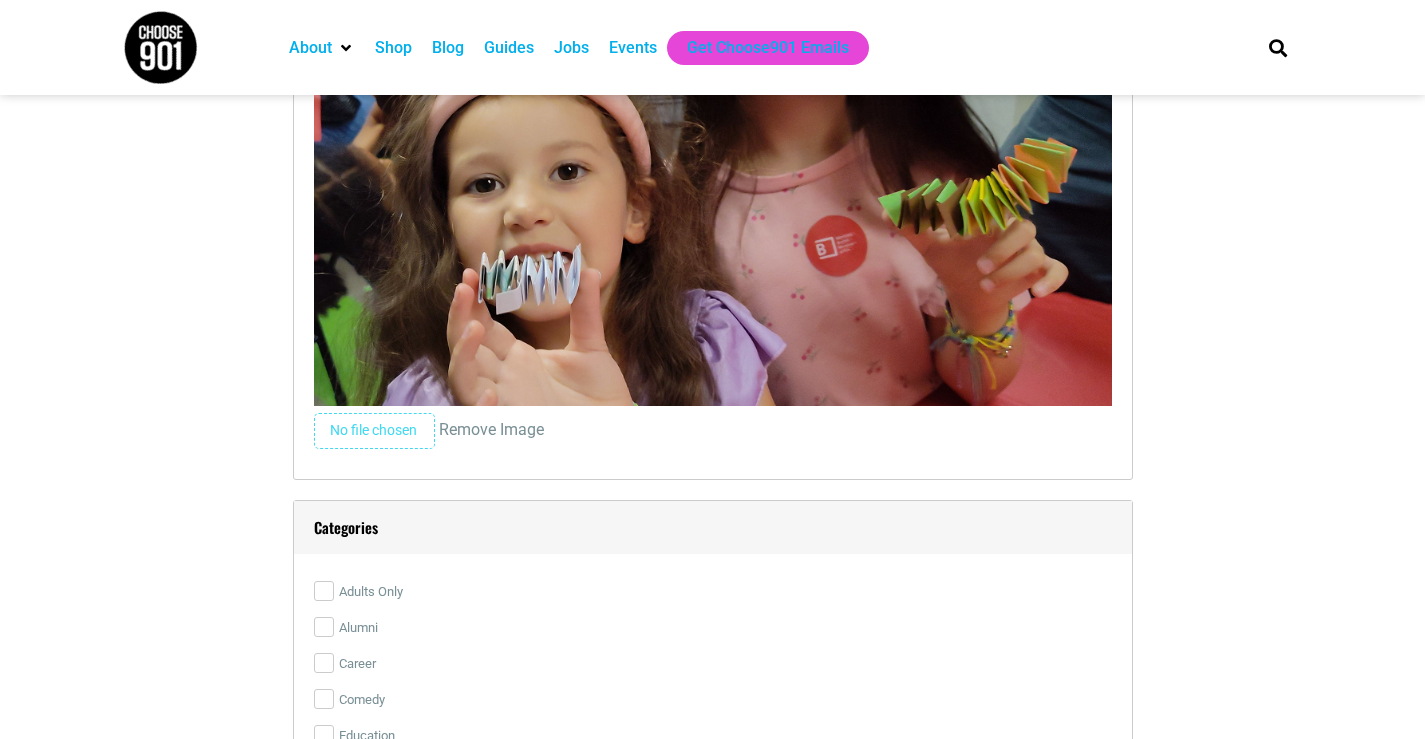 type 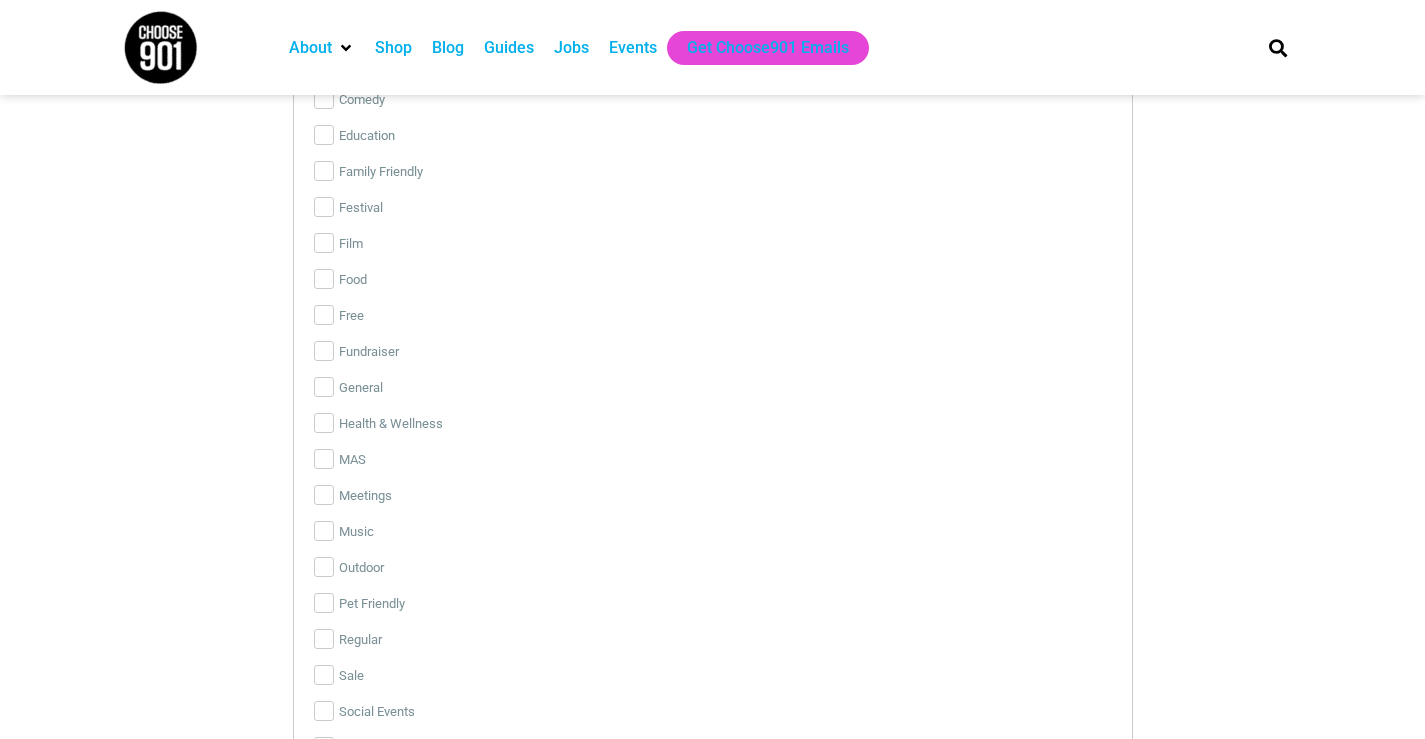 scroll, scrollTop: 4073, scrollLeft: 0, axis: vertical 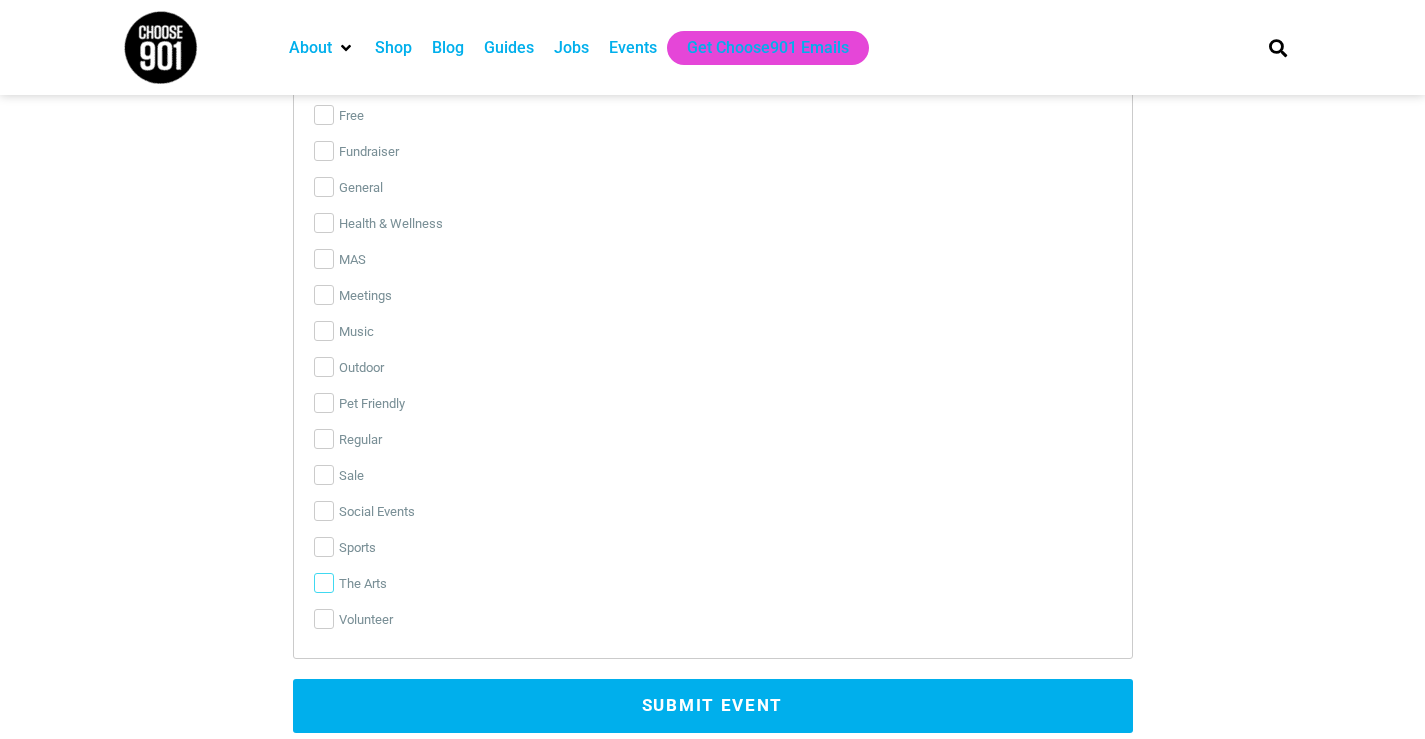 click on "The Arts" at bounding box center (324, 583) 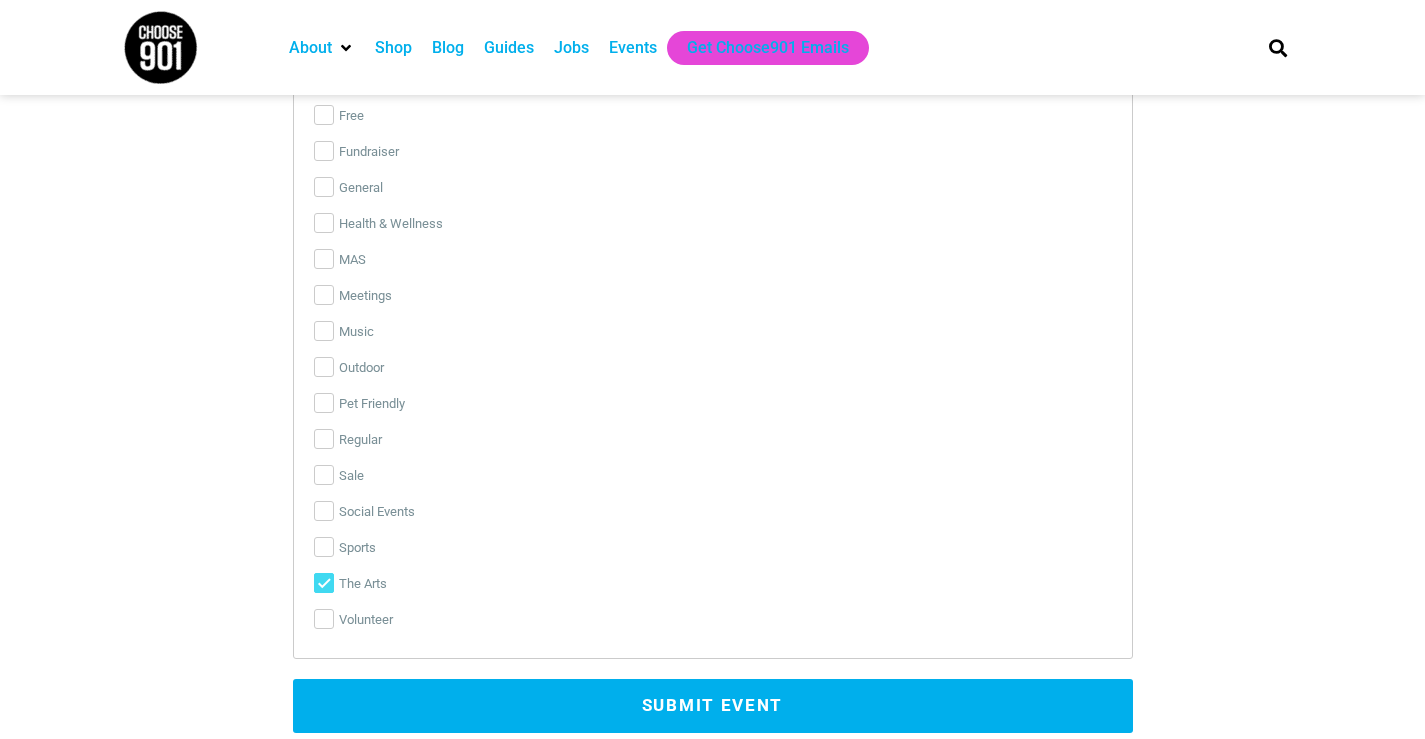 click on "Submit Event" at bounding box center (713, 706) 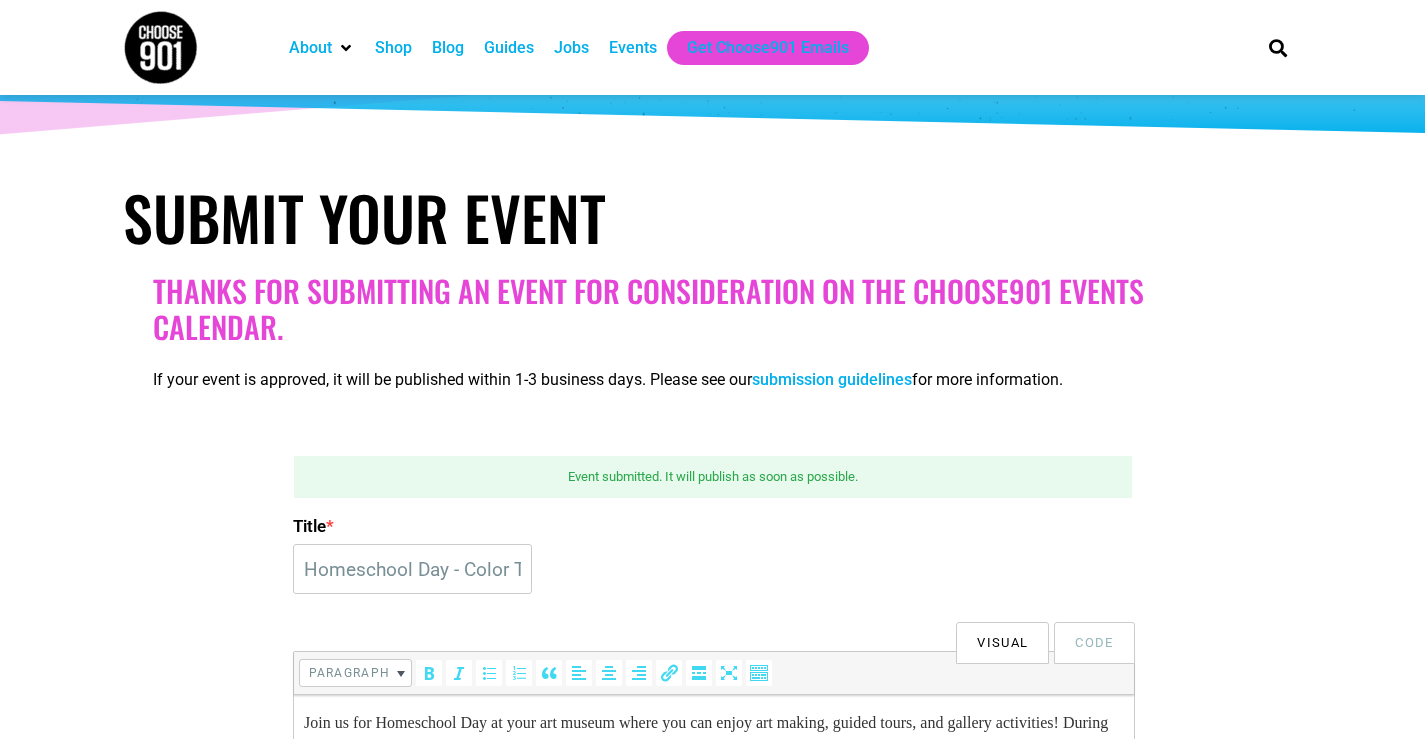 scroll, scrollTop: 200, scrollLeft: 0, axis: vertical 